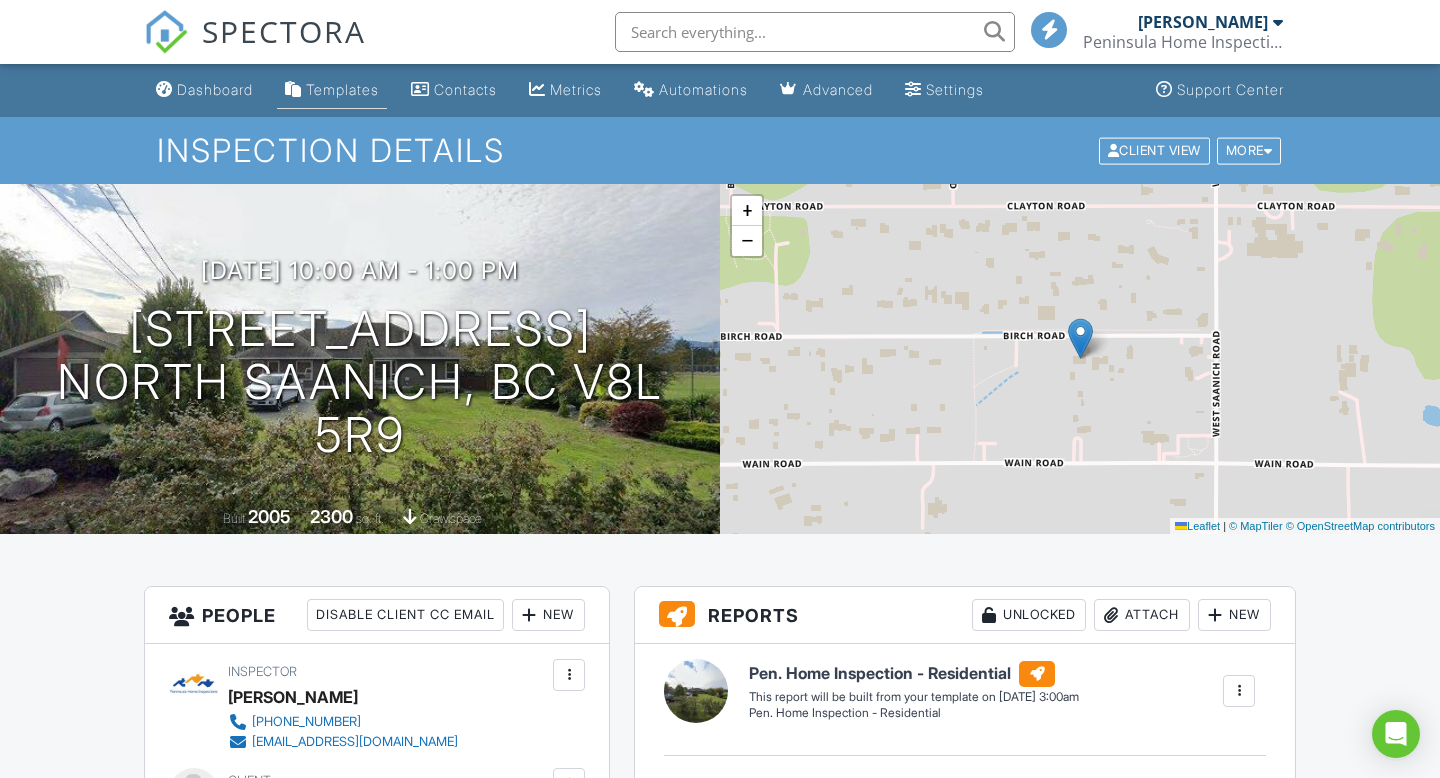 scroll, scrollTop: 0, scrollLeft: 0, axis: both 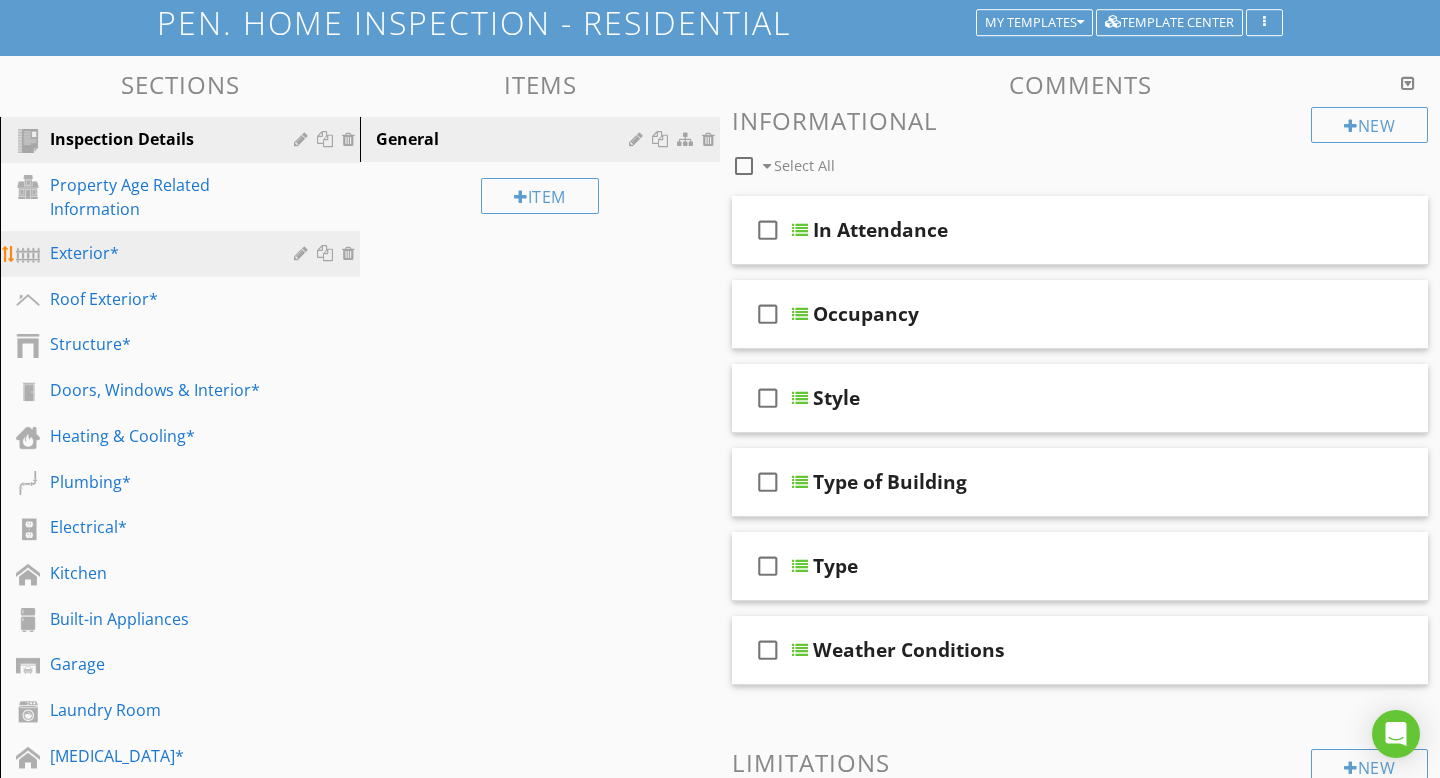 click on "Exterior*" at bounding box center (195, 254) 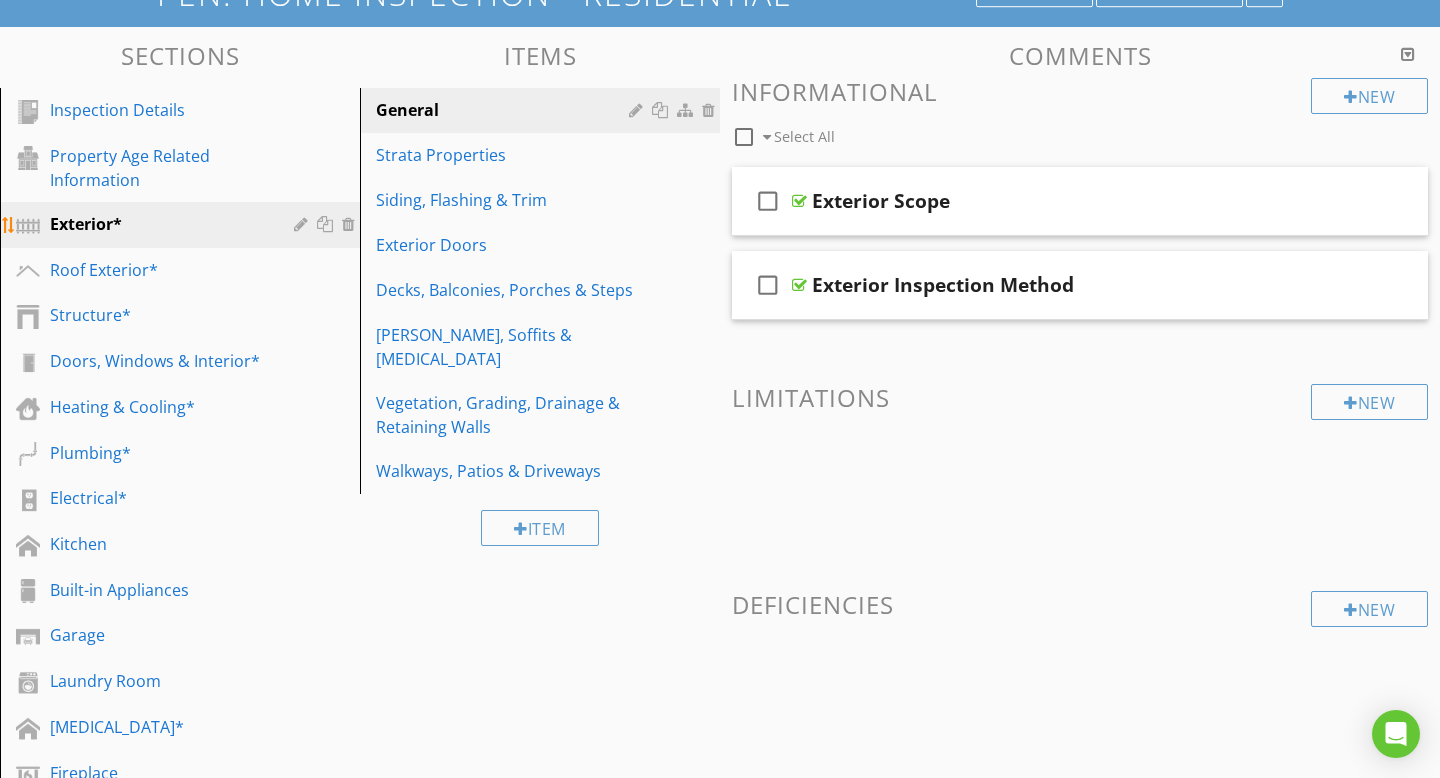 scroll, scrollTop: 159, scrollLeft: 0, axis: vertical 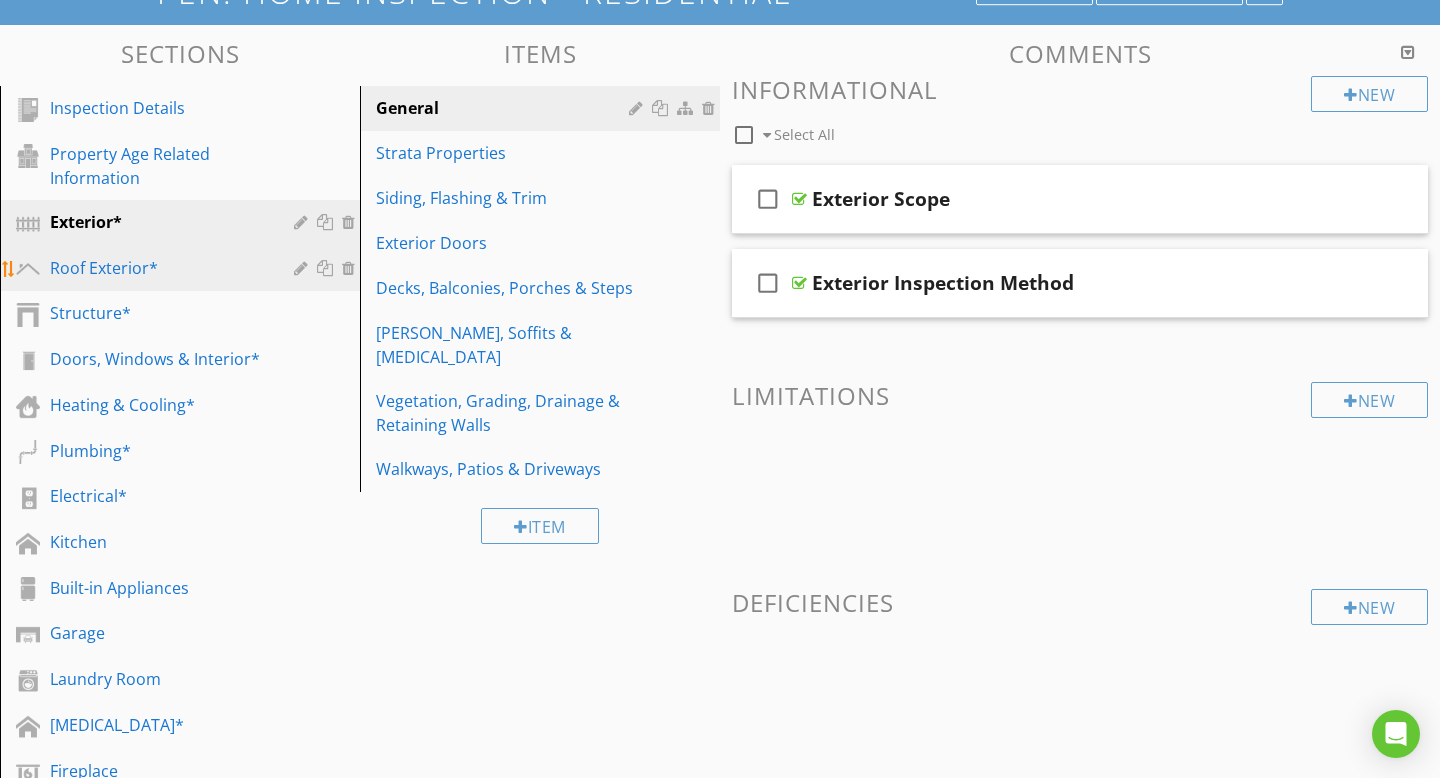 click on "Roof Exterior*" at bounding box center [157, 268] 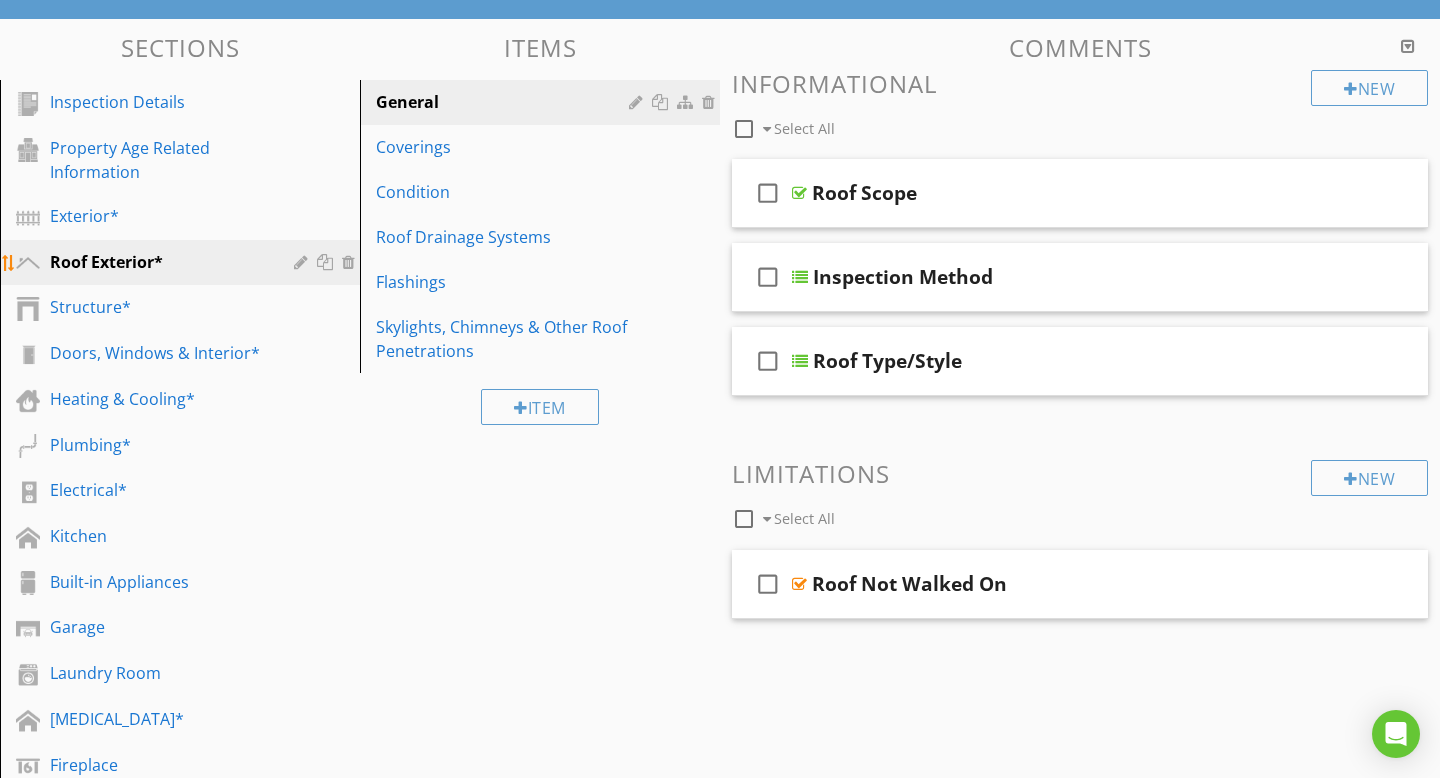 scroll, scrollTop: 168, scrollLeft: 0, axis: vertical 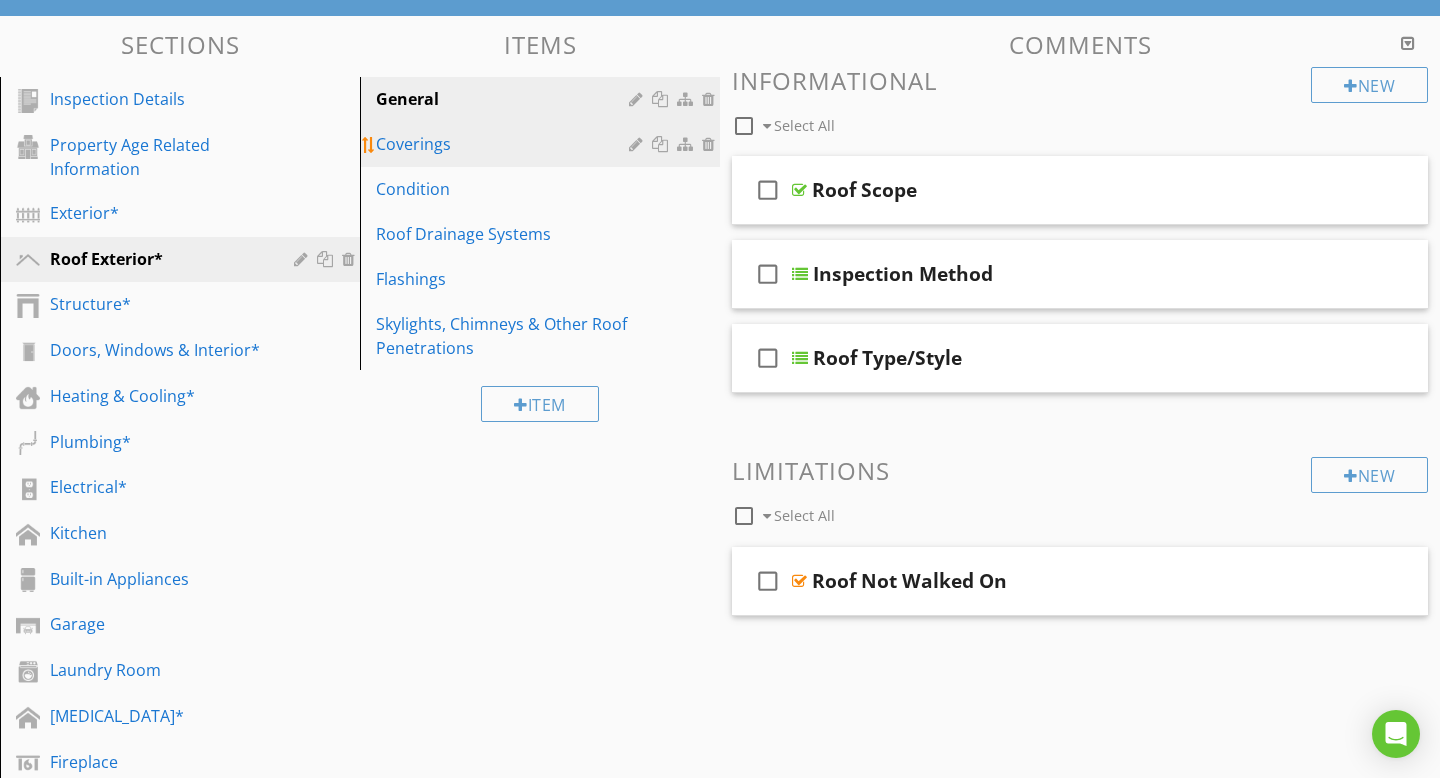 click on "Coverings" at bounding box center [505, 144] 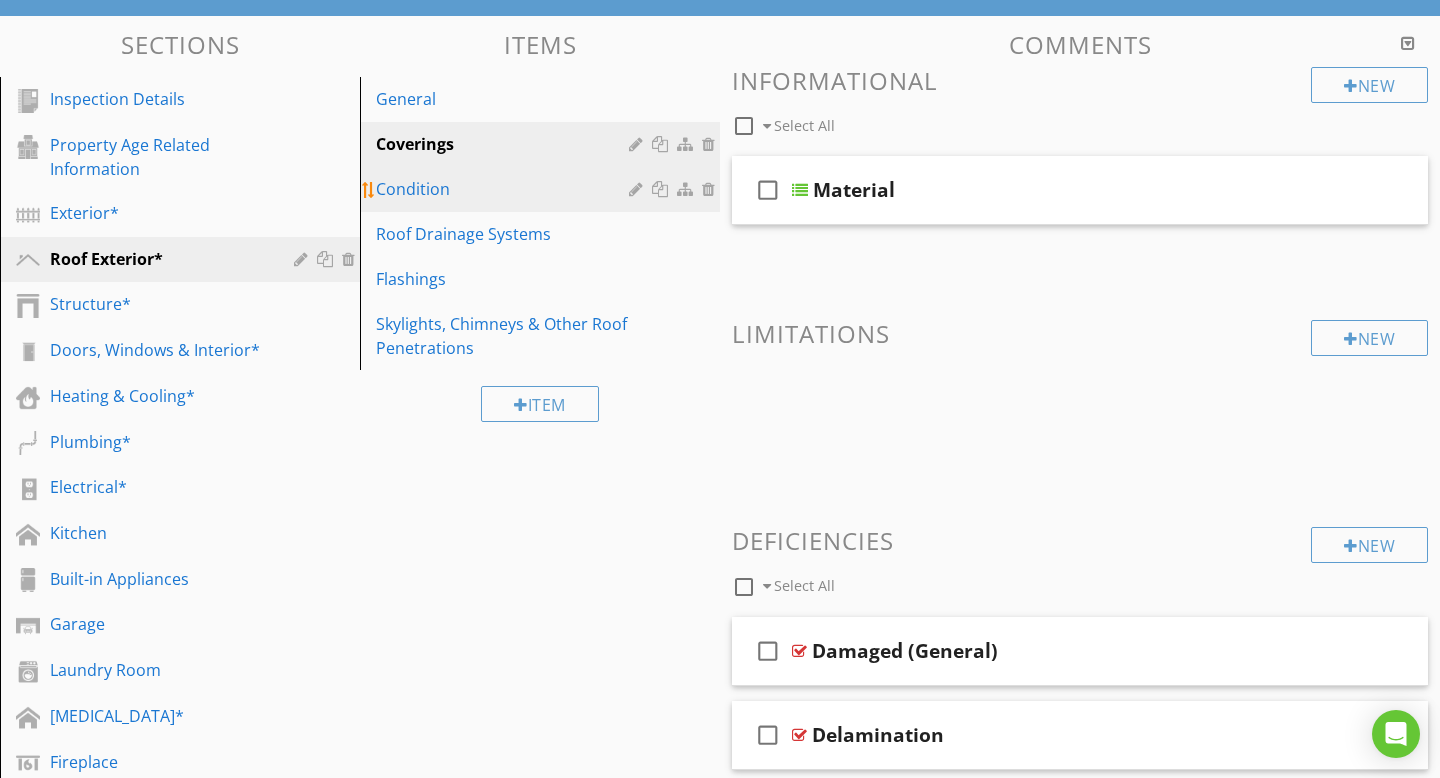 click on "Condition" at bounding box center [505, 189] 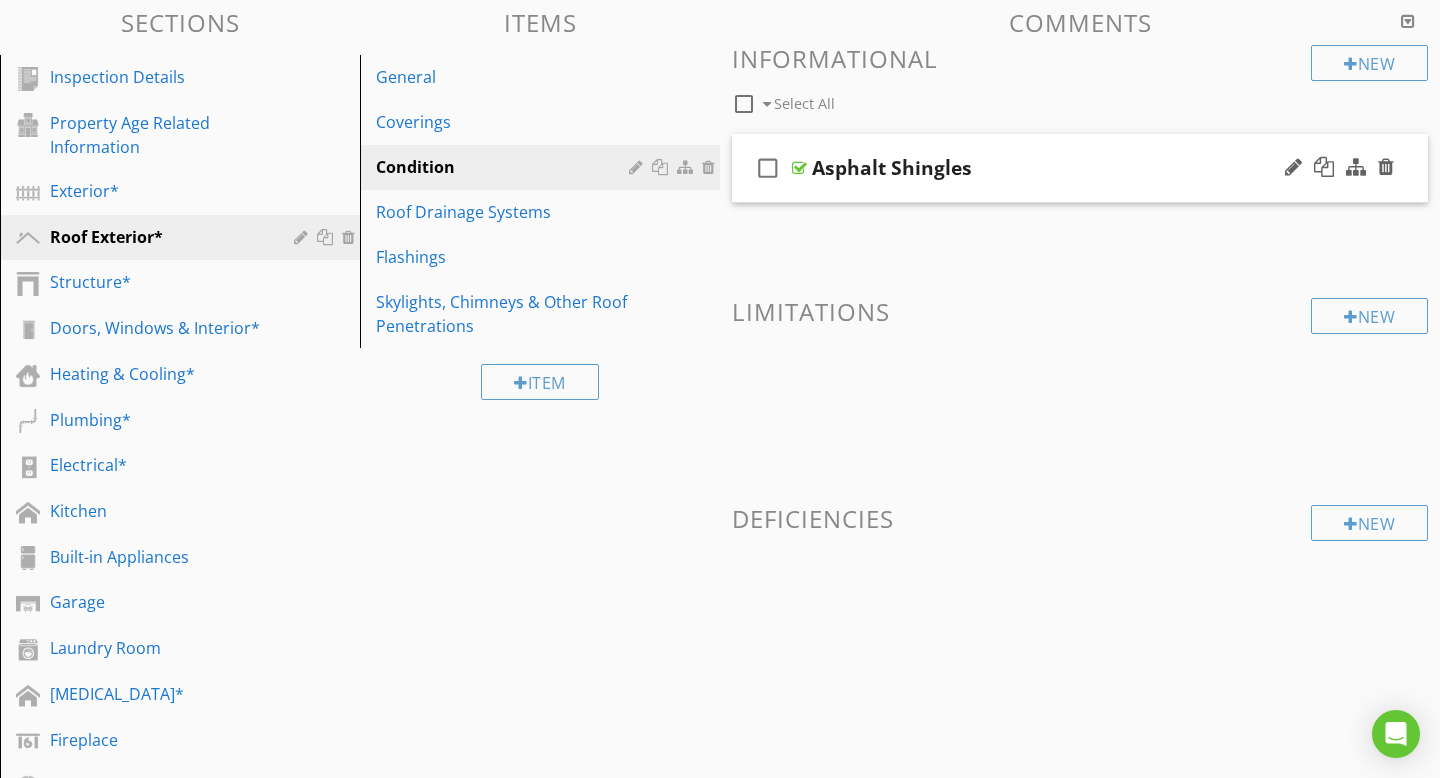 scroll, scrollTop: 187, scrollLeft: 0, axis: vertical 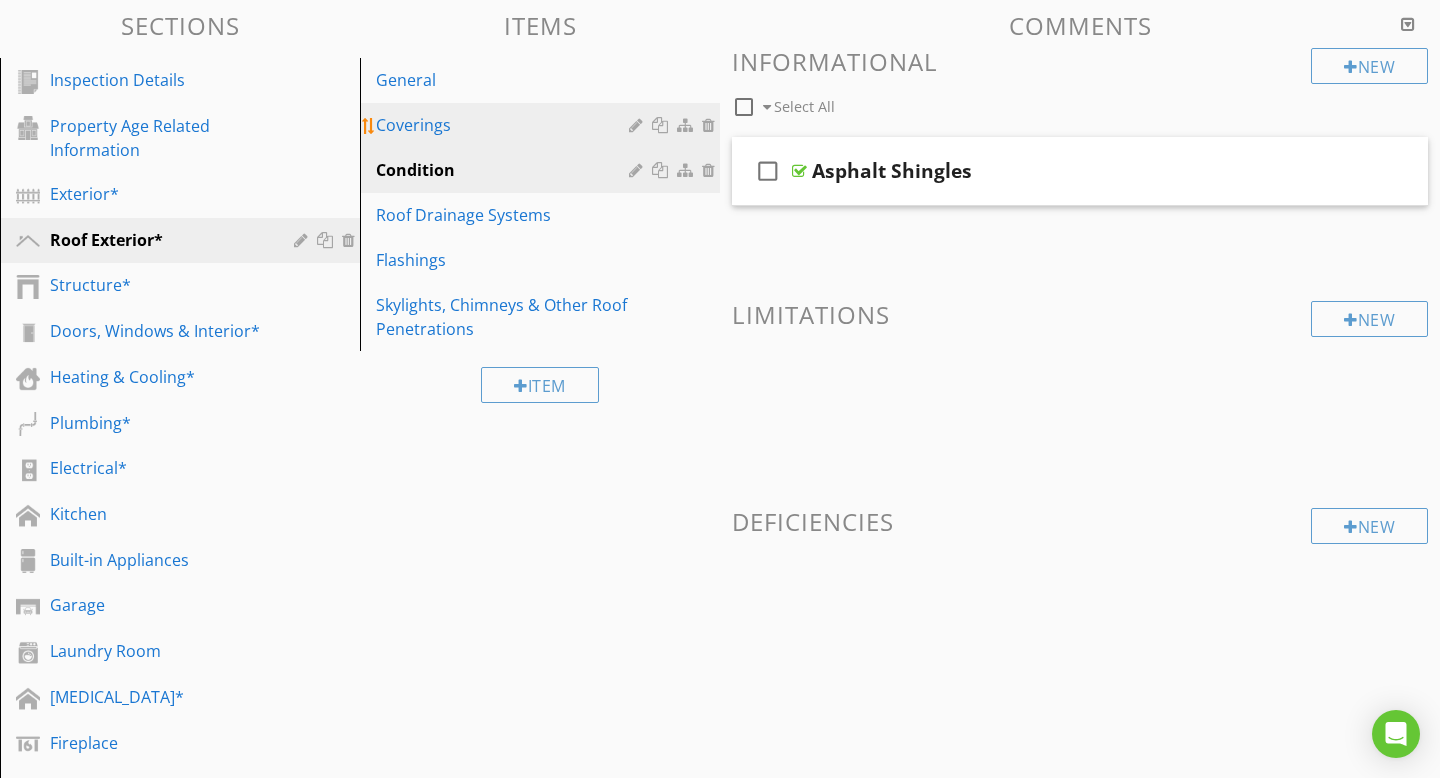 click on "Coverings" at bounding box center [505, 125] 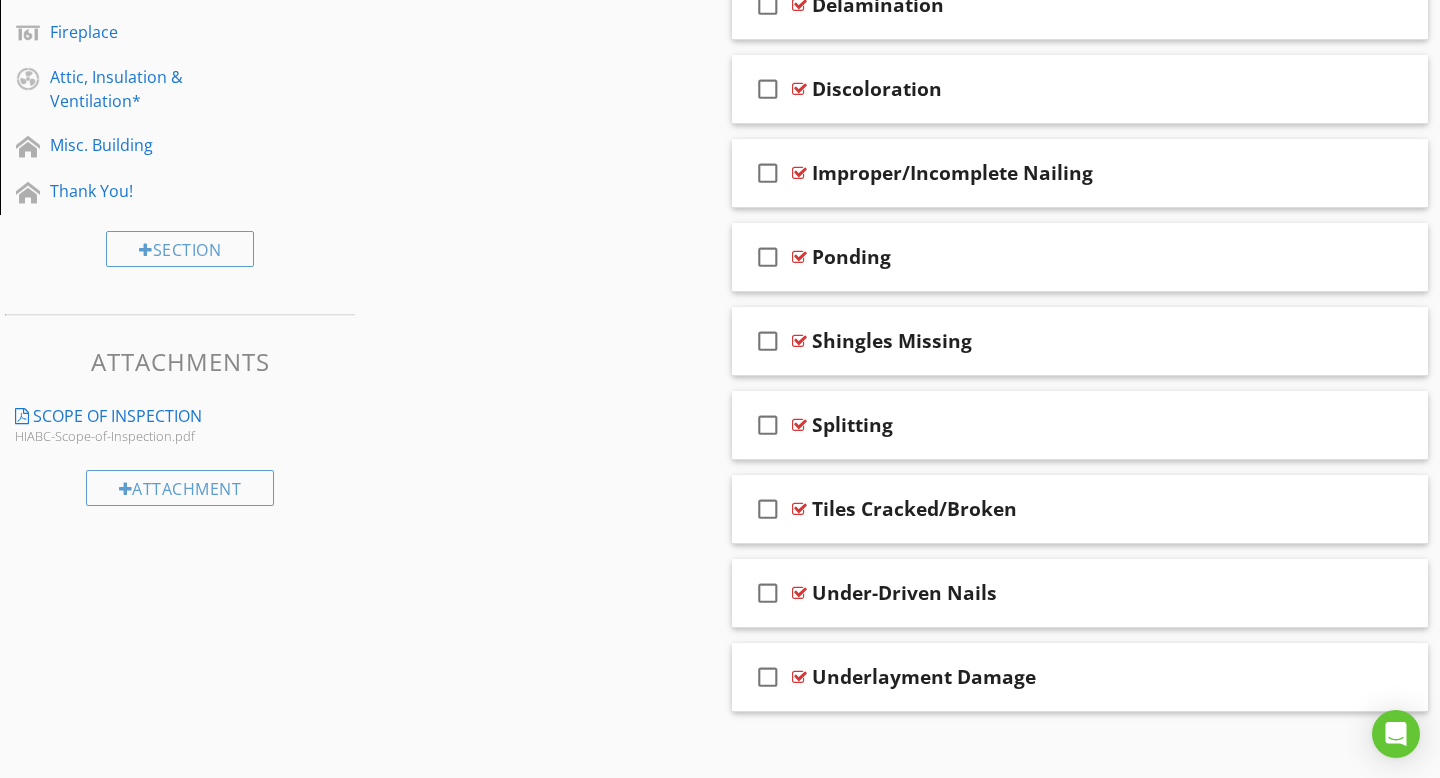scroll, scrollTop: 916, scrollLeft: 0, axis: vertical 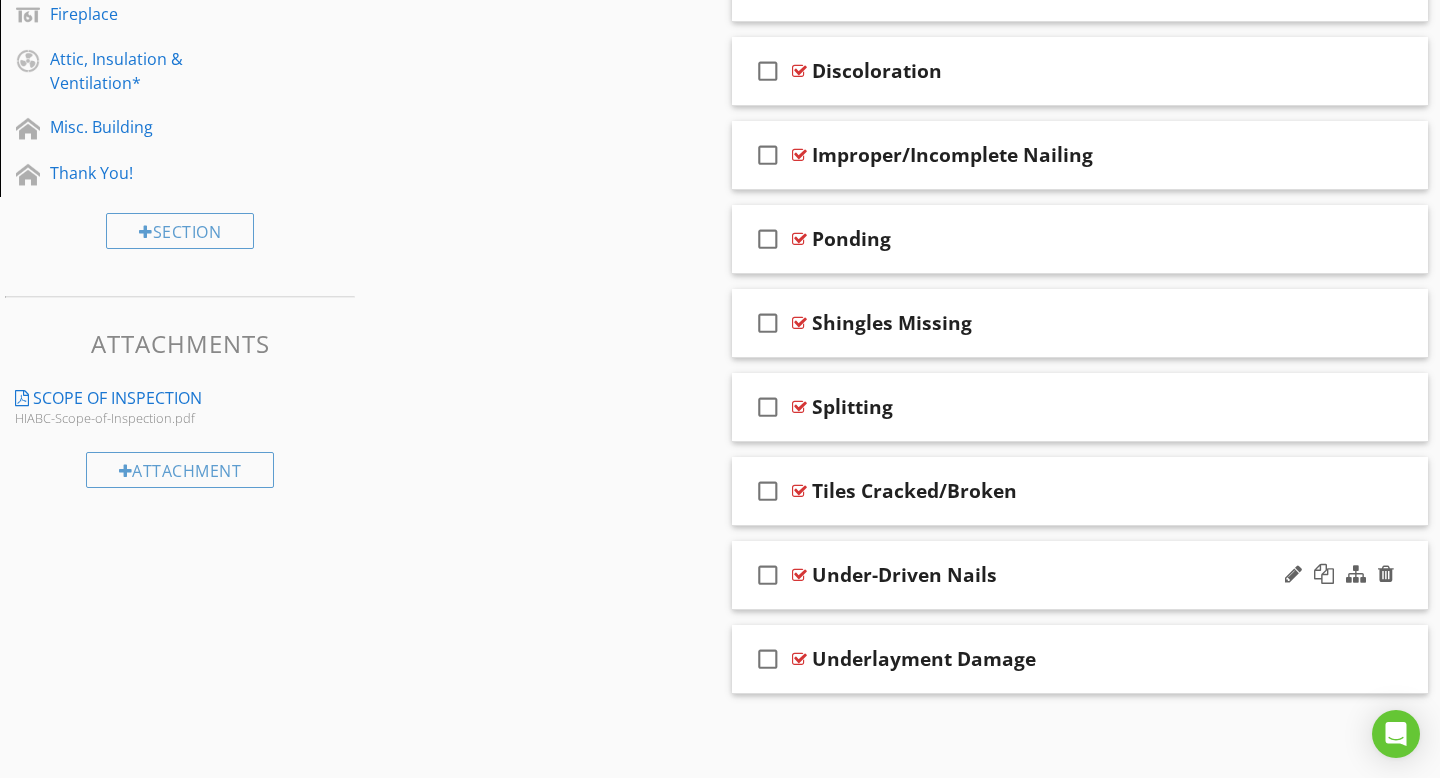 click at bounding box center [799, 575] 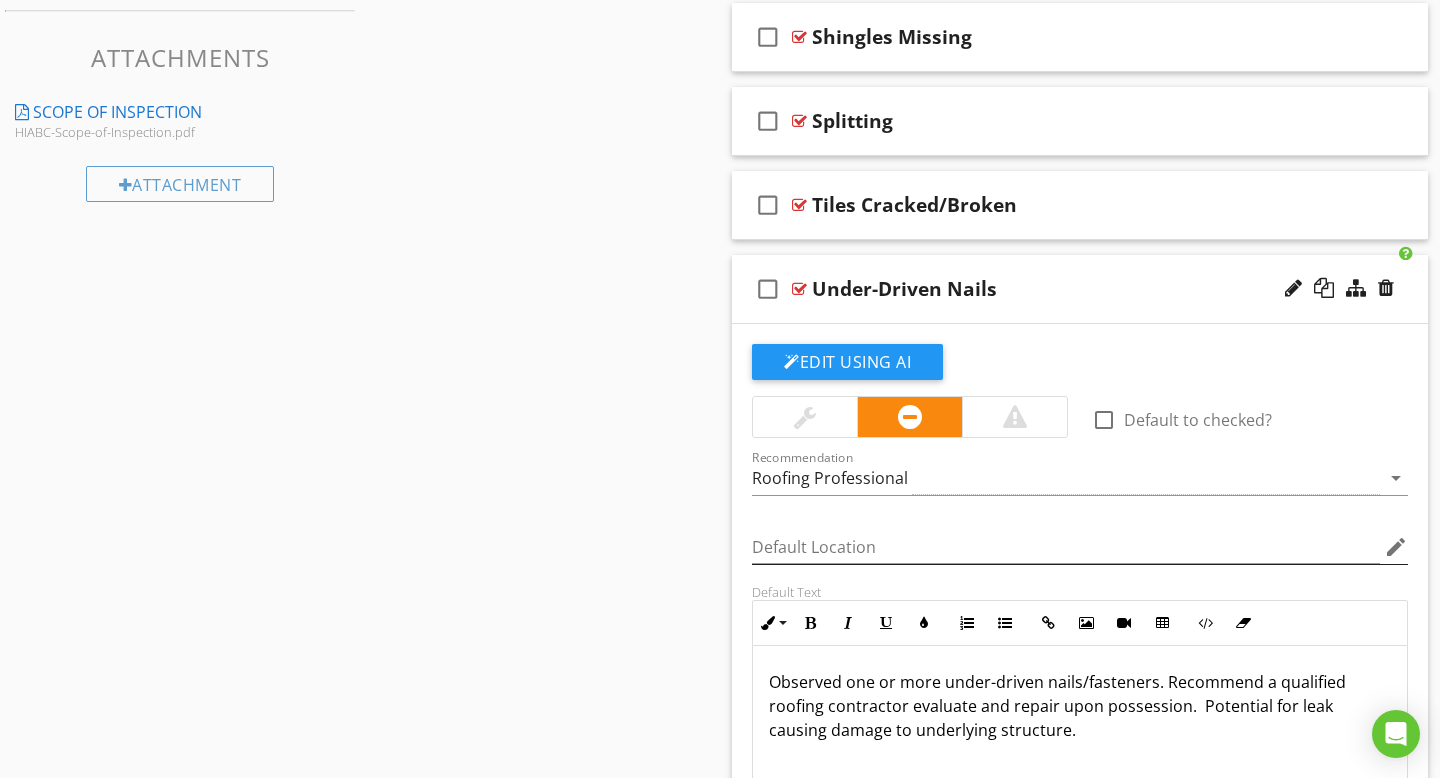 scroll, scrollTop: 1200, scrollLeft: 0, axis: vertical 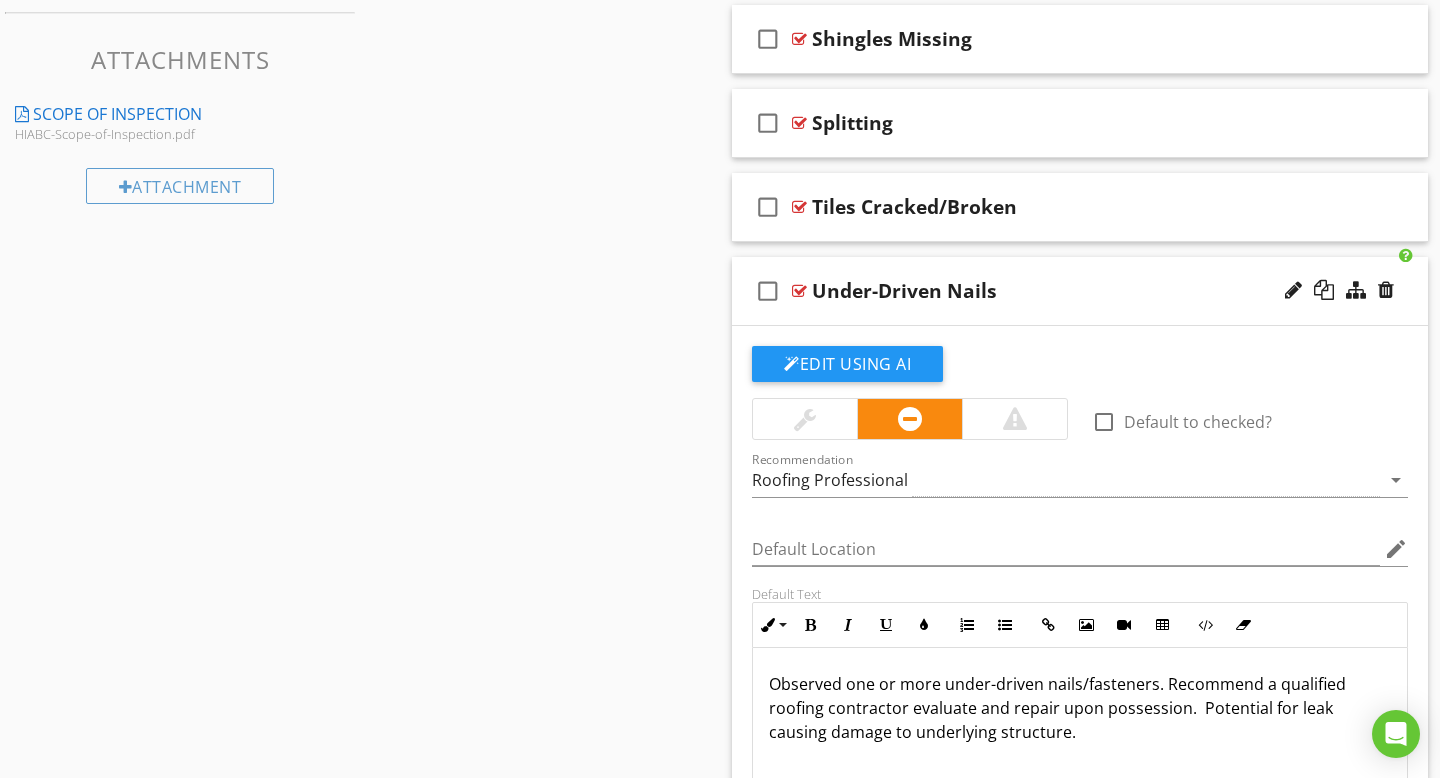 click at bounding box center (799, 291) 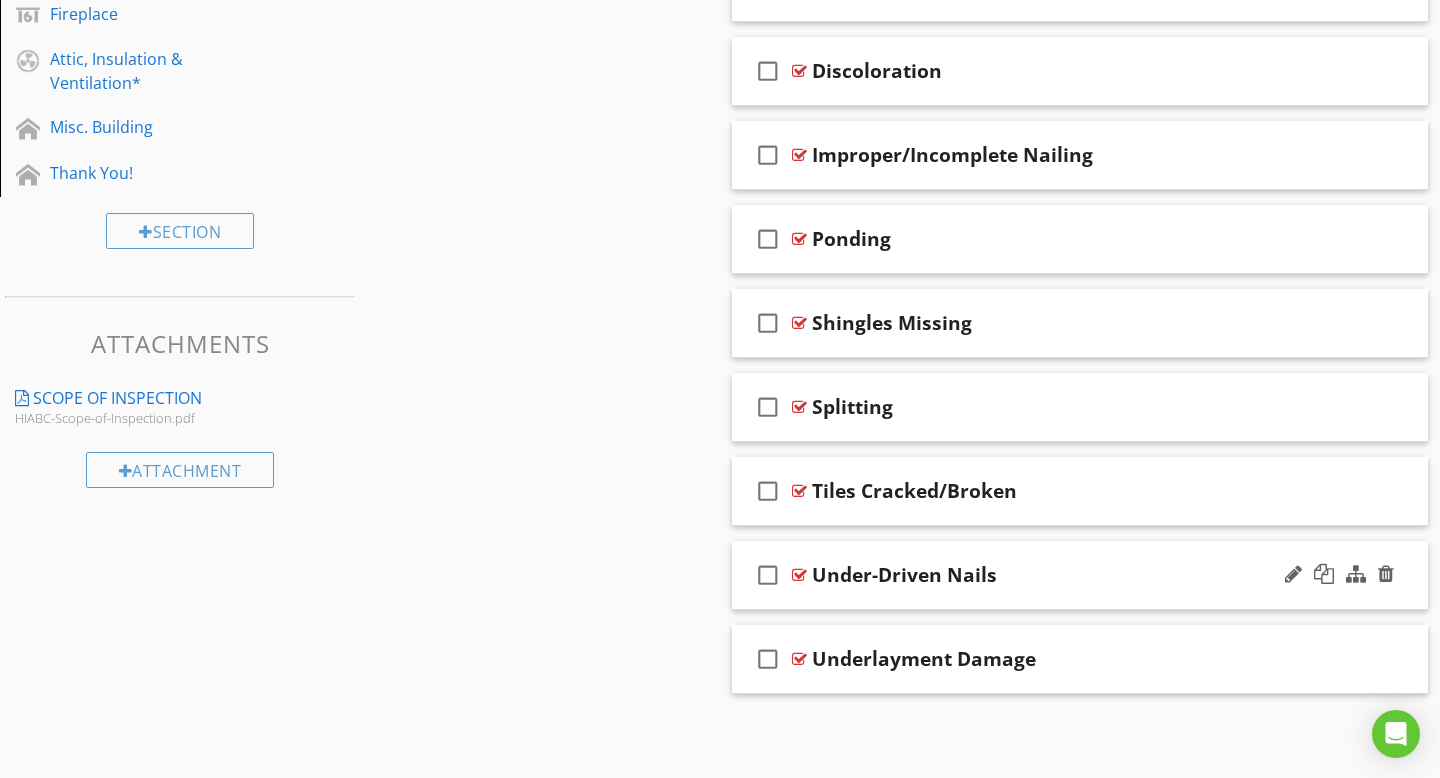 click on "check_box_outline_blank
Damaged (General)
check_box_outline_blank
Delamination
check_box_outline_blank
Discoloration
check_box_outline_blank
Improper/Incomplete Nailing
check_box_outline_blank
Ponding
check_box_outline_blank
Shingles Missing
check_box_outline_blank
Splitting
check_box_outline_blank
Tiles Cracked/Broken
check_box_outline_blank
Under-Driven Nails
check_box_outline_blank
Underlayment Damage" at bounding box center [1080, 281] 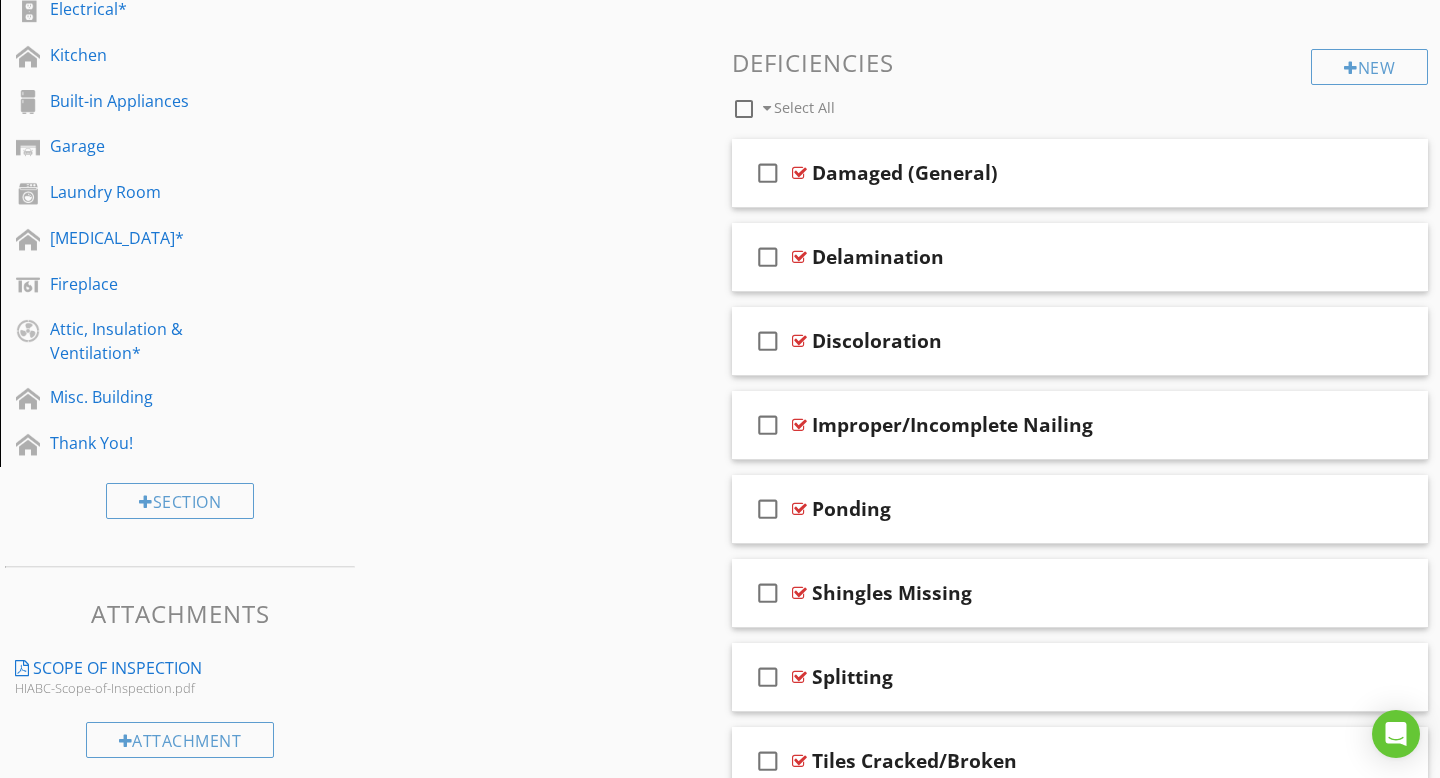 scroll, scrollTop: 639, scrollLeft: 0, axis: vertical 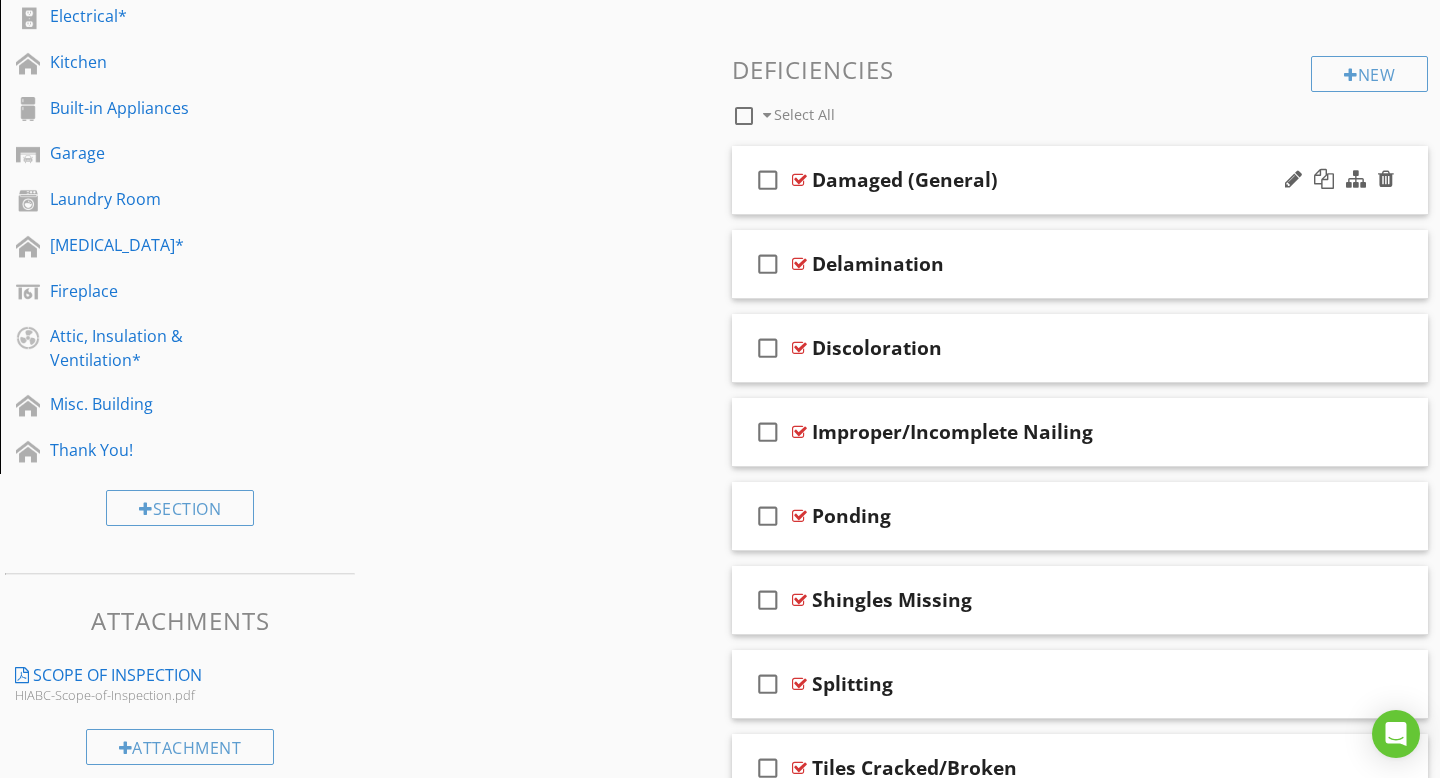 click at bounding box center [799, 180] 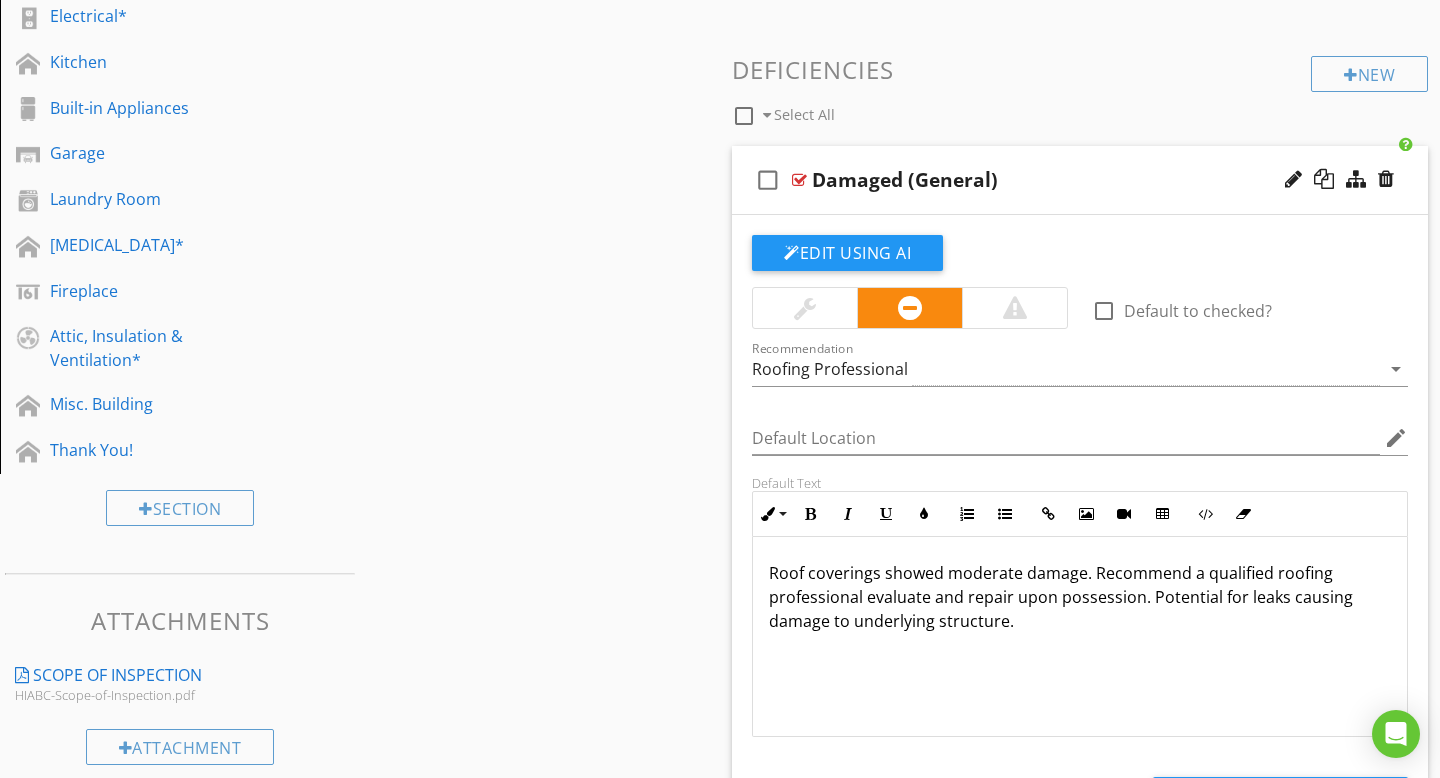 click at bounding box center (799, 180) 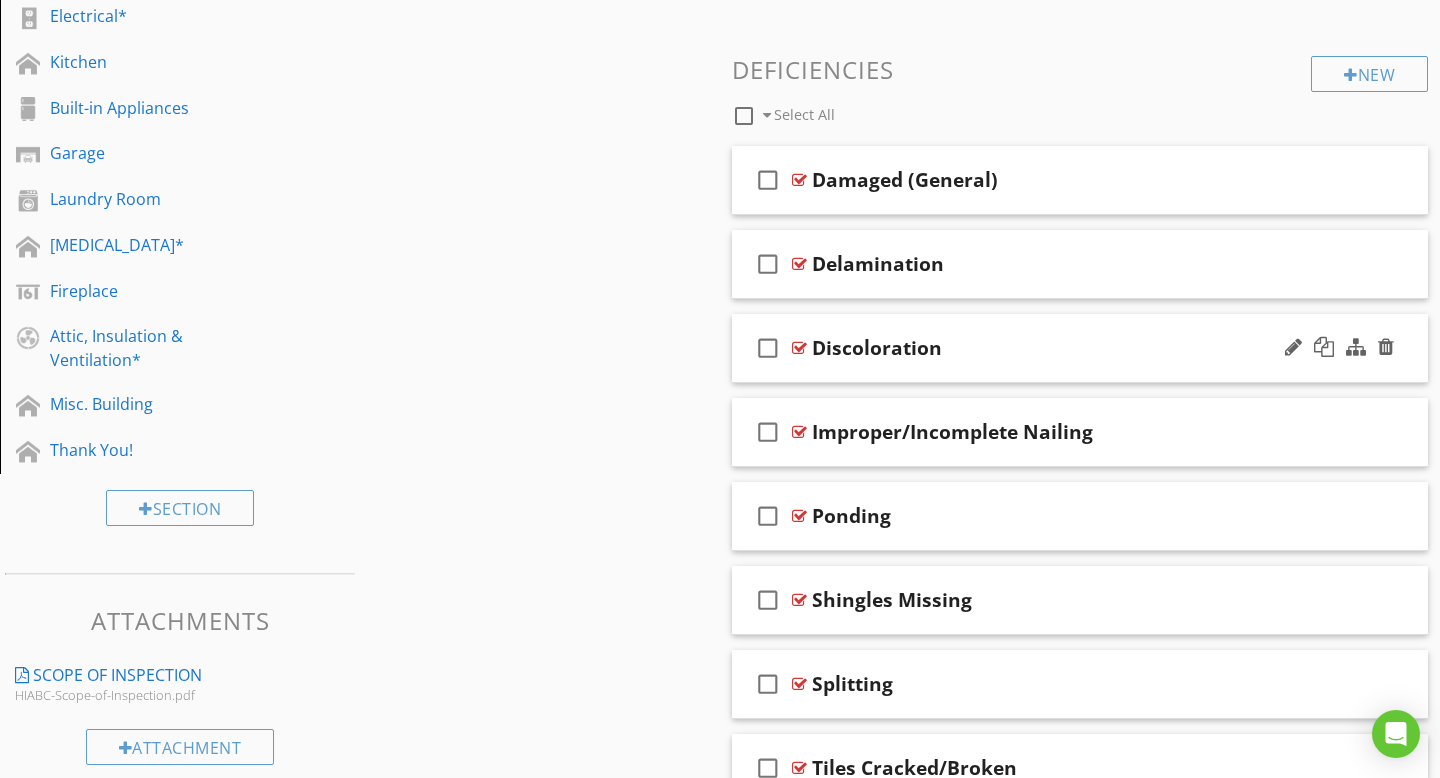 click at bounding box center (799, 348) 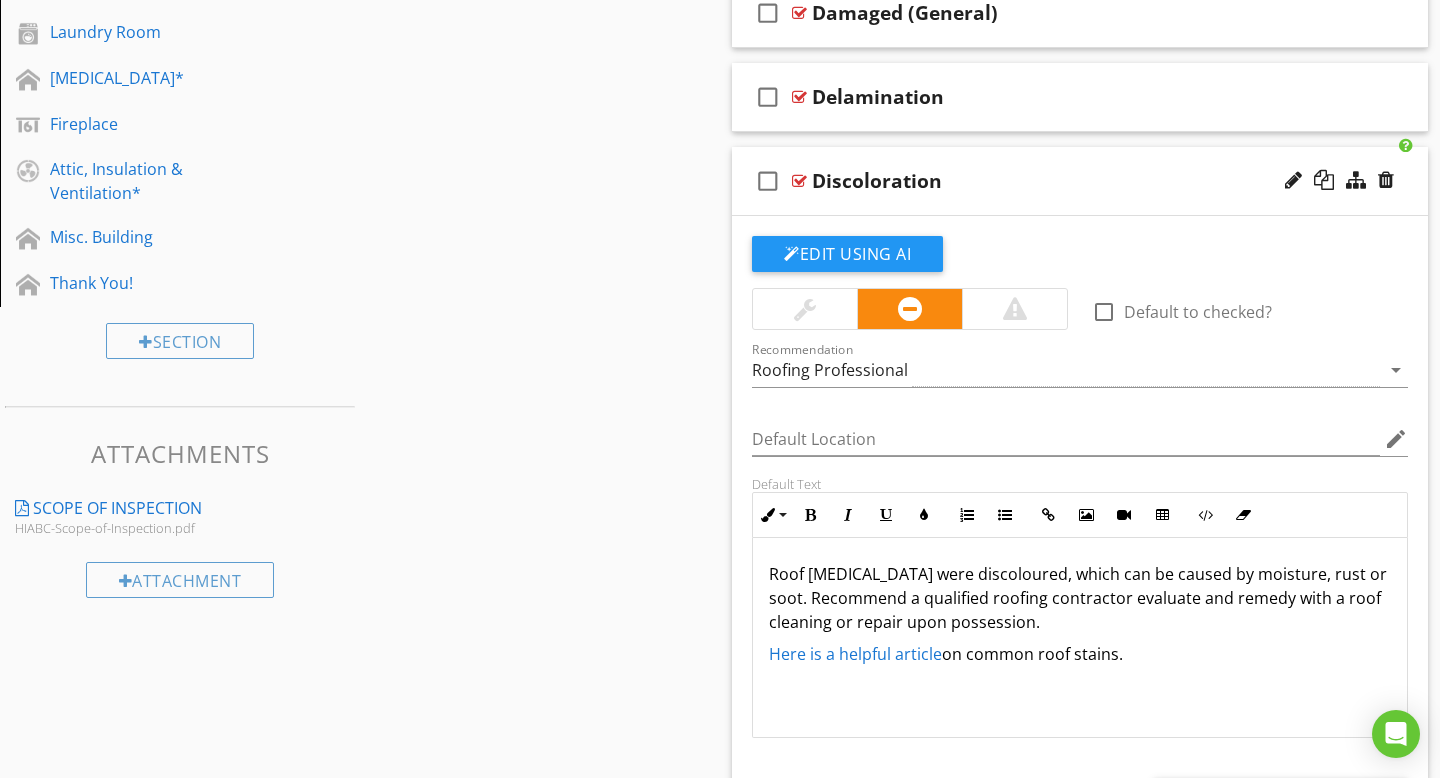 scroll, scrollTop: 809, scrollLeft: 0, axis: vertical 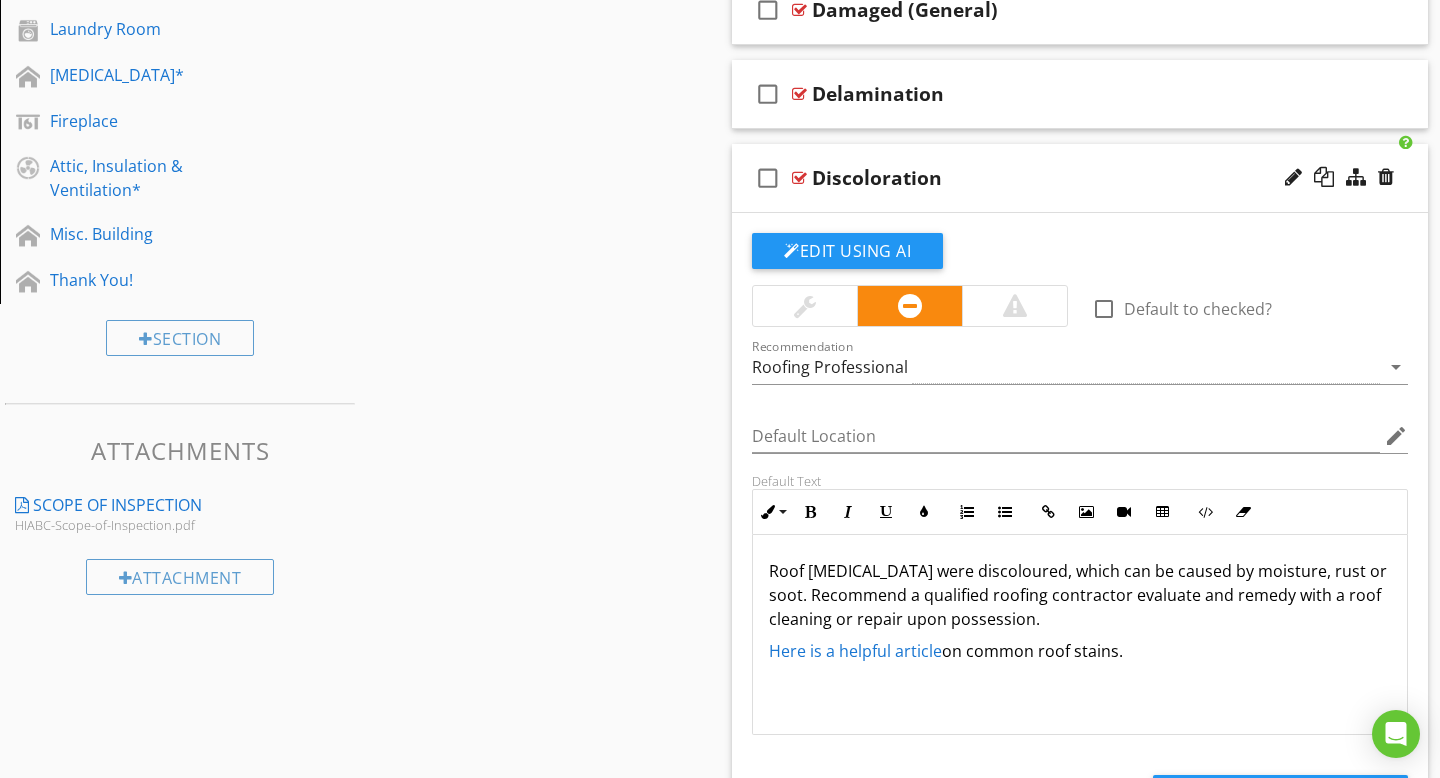 click at bounding box center (799, 178) 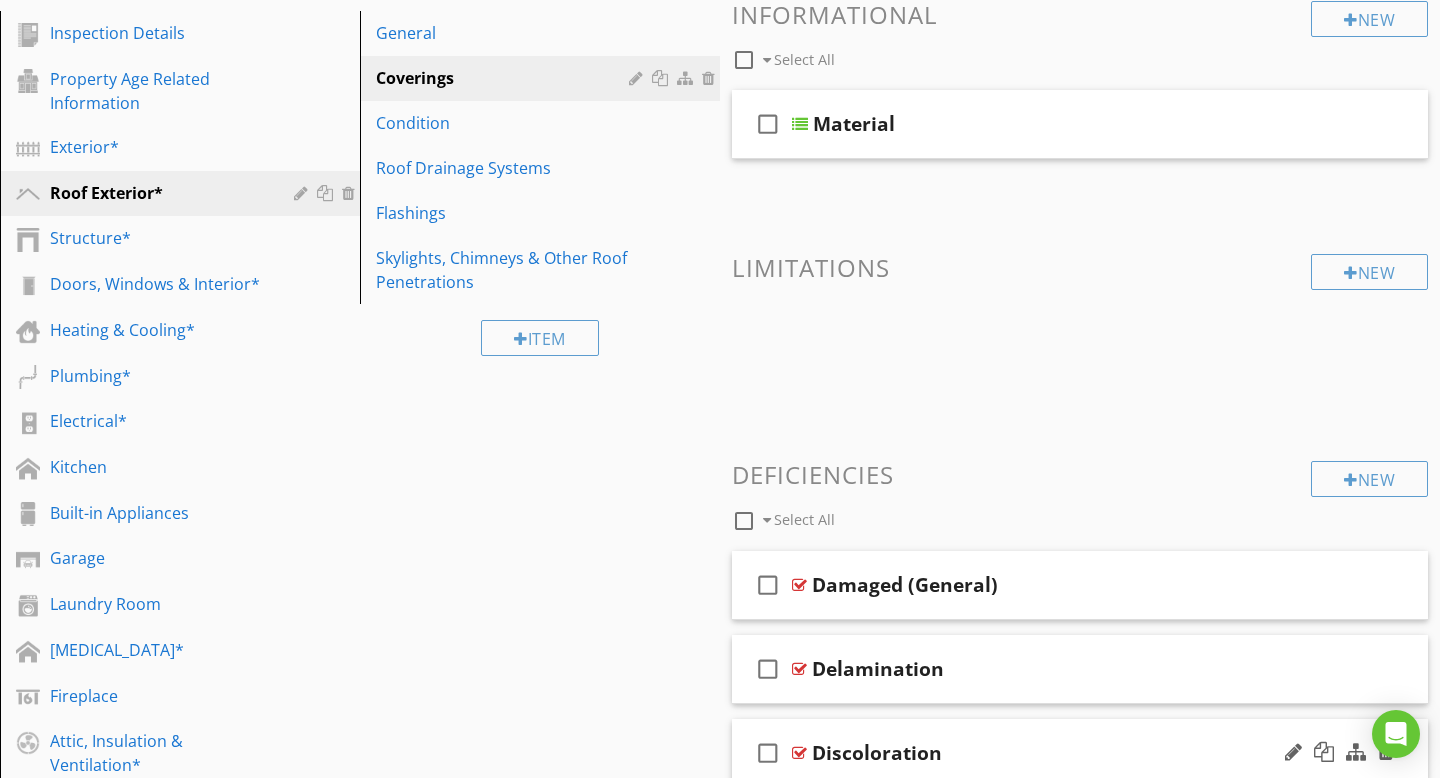 scroll, scrollTop: 217, scrollLeft: 0, axis: vertical 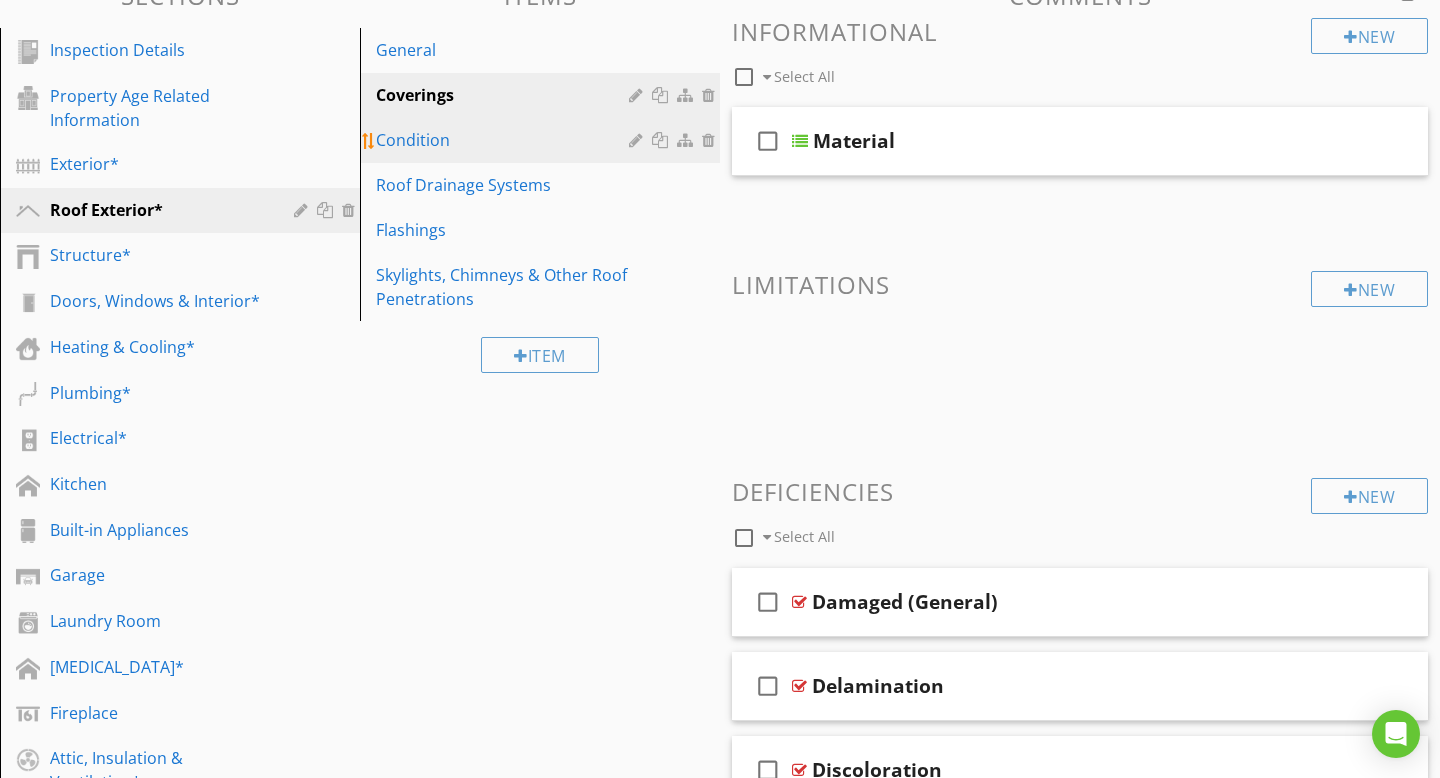 click on "Condition" at bounding box center (505, 140) 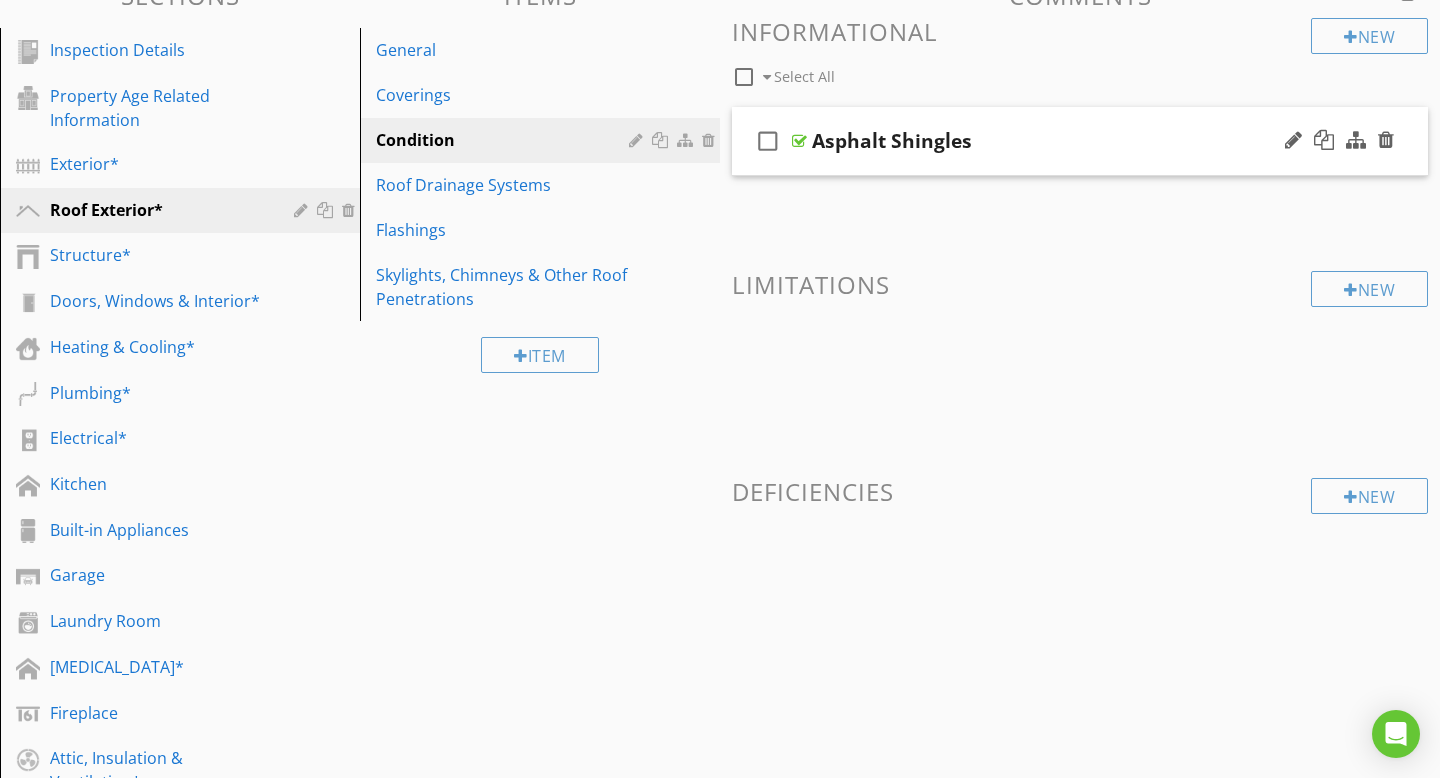 click at bounding box center [799, 141] 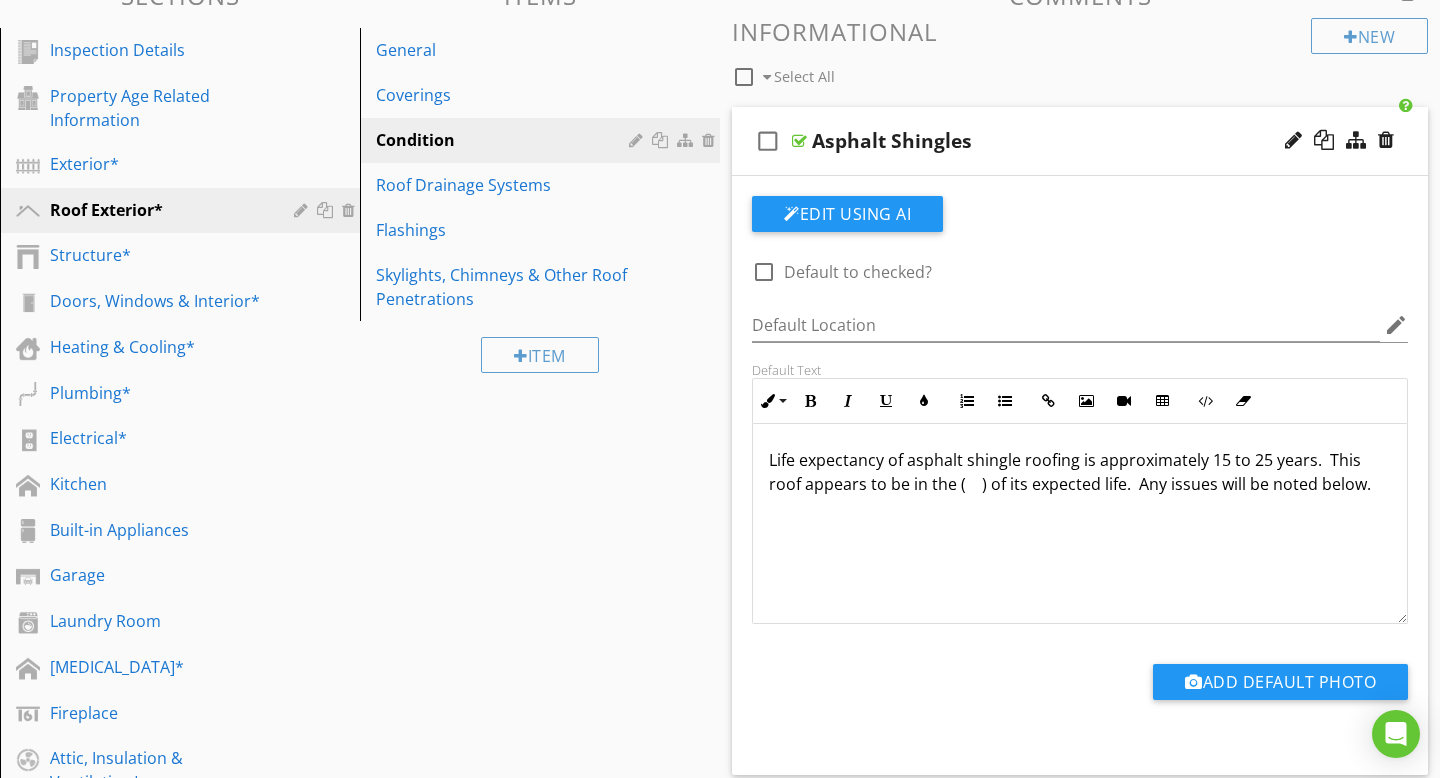 scroll, scrollTop: 235, scrollLeft: 0, axis: vertical 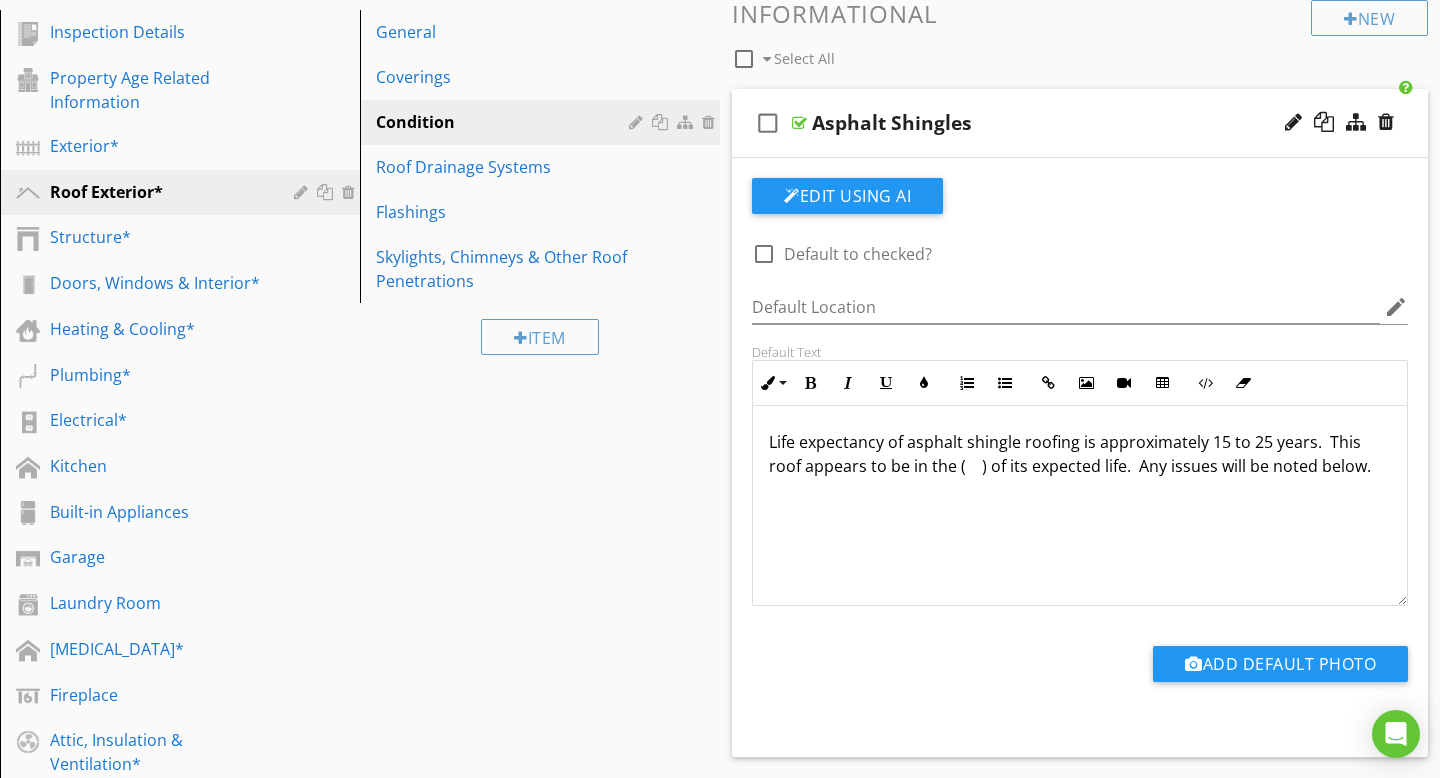 click at bounding box center [799, 123] 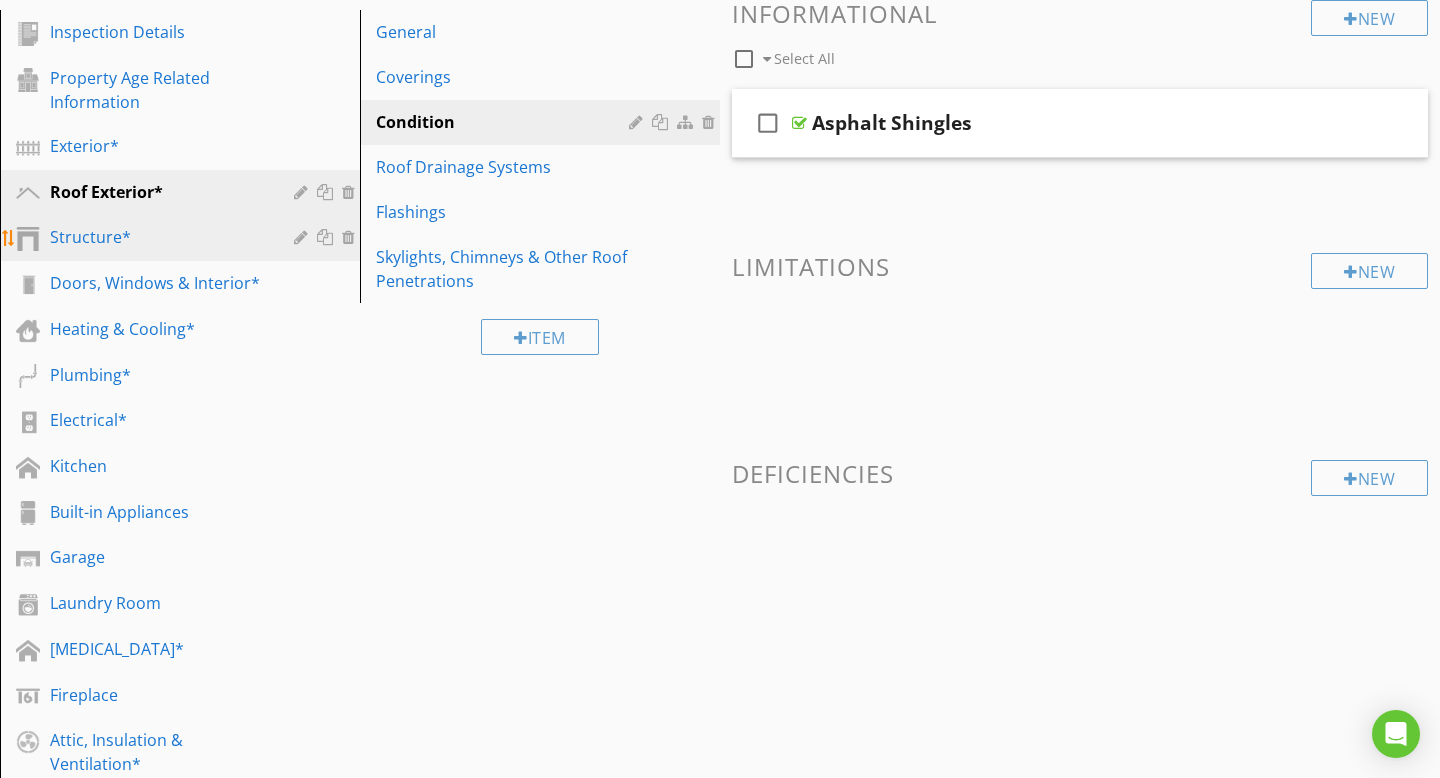 click on "Structure*" at bounding box center (157, 237) 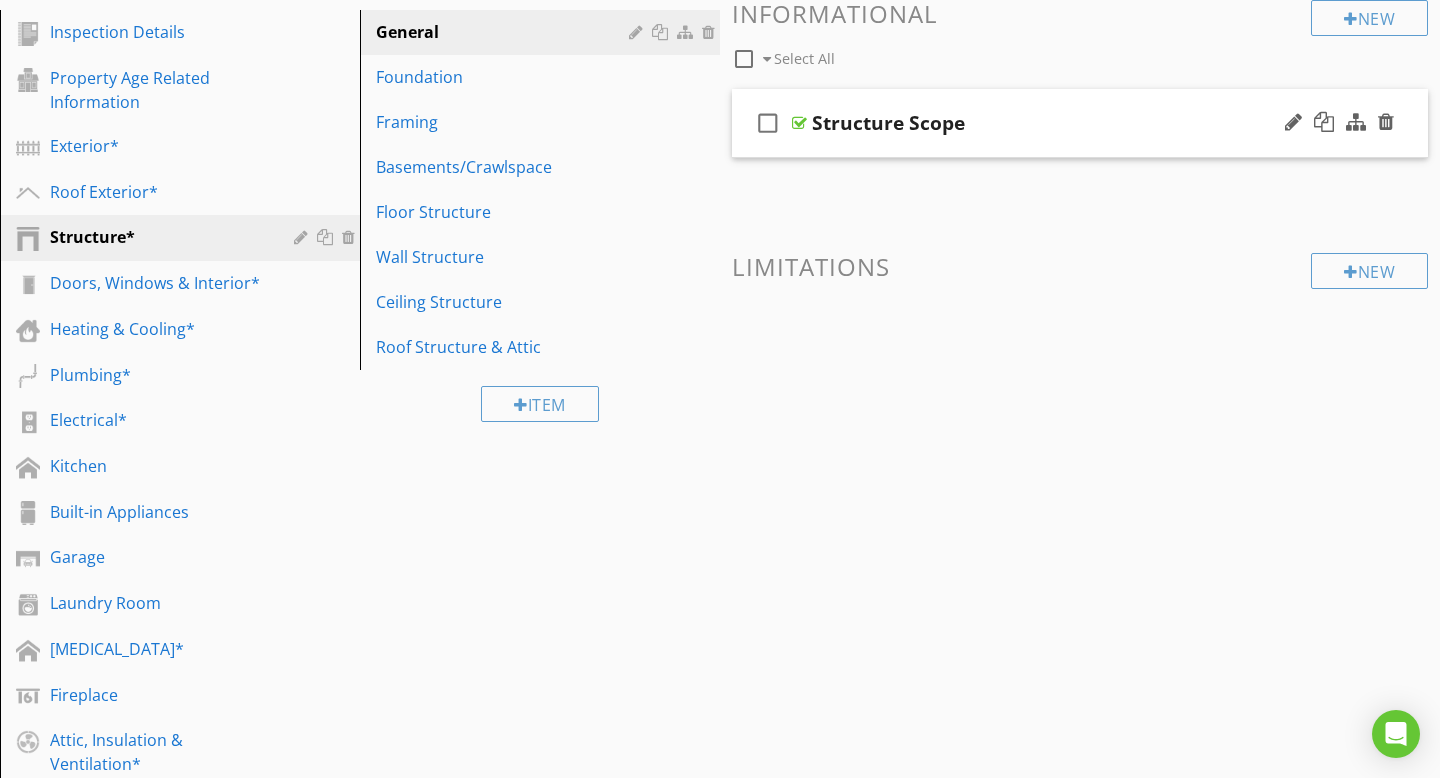 click at bounding box center [799, 123] 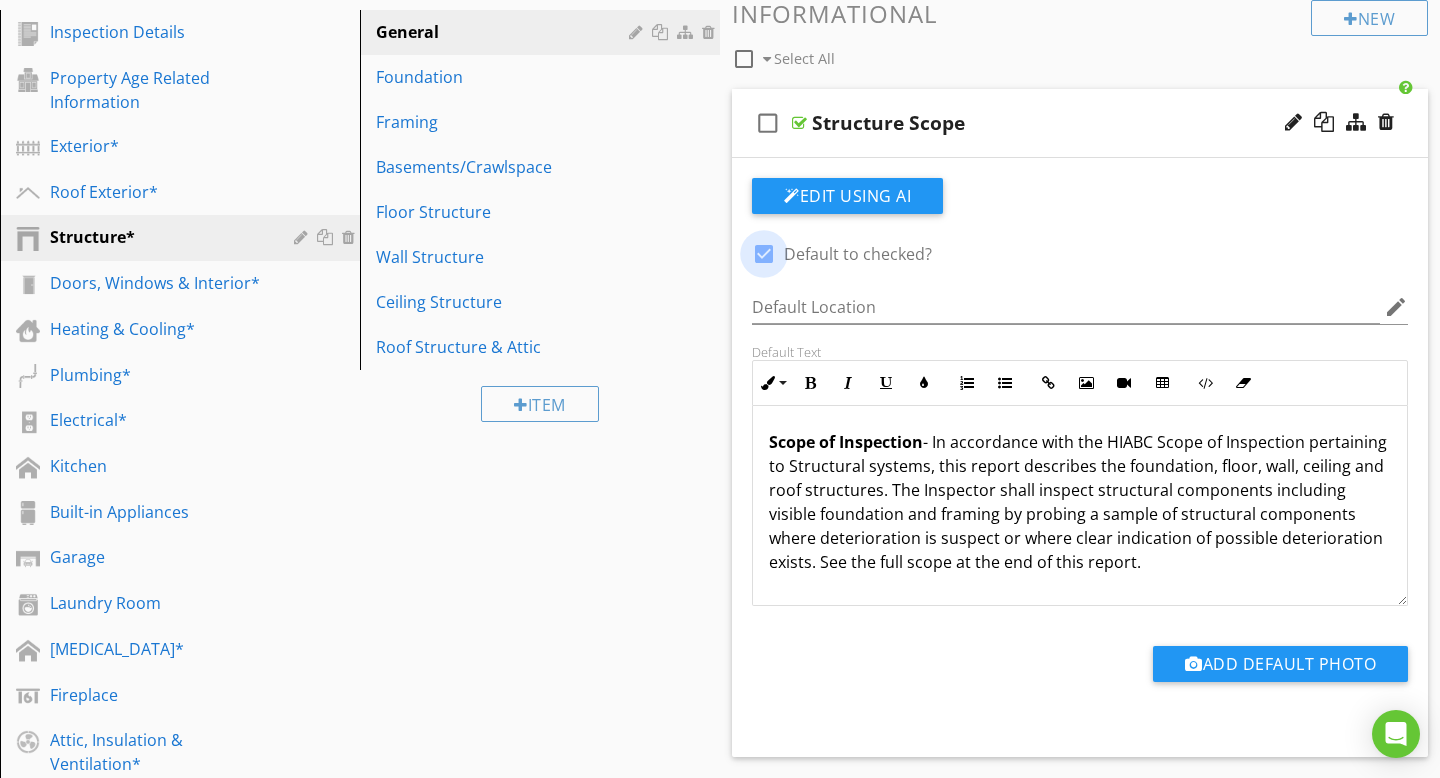 click at bounding box center [764, 254] 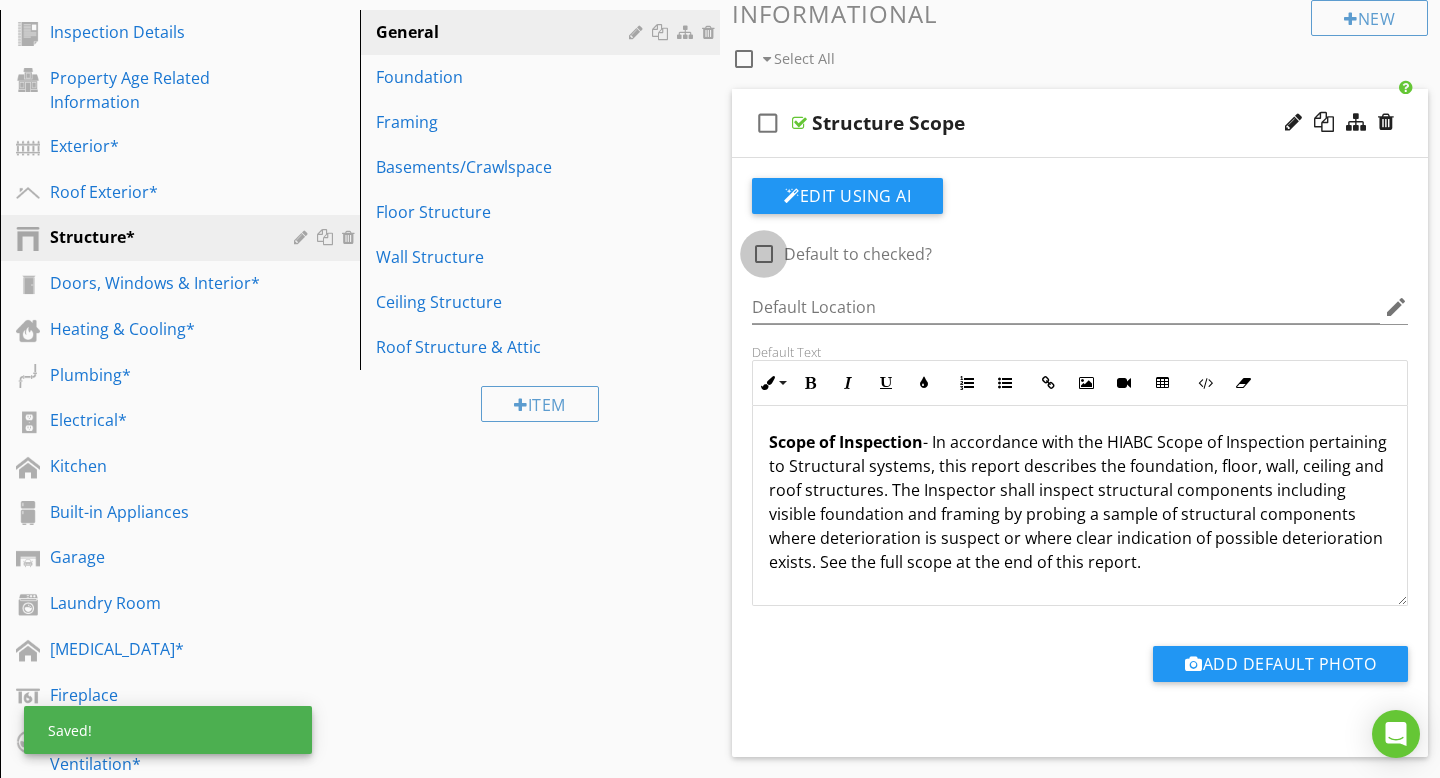 click at bounding box center (764, 254) 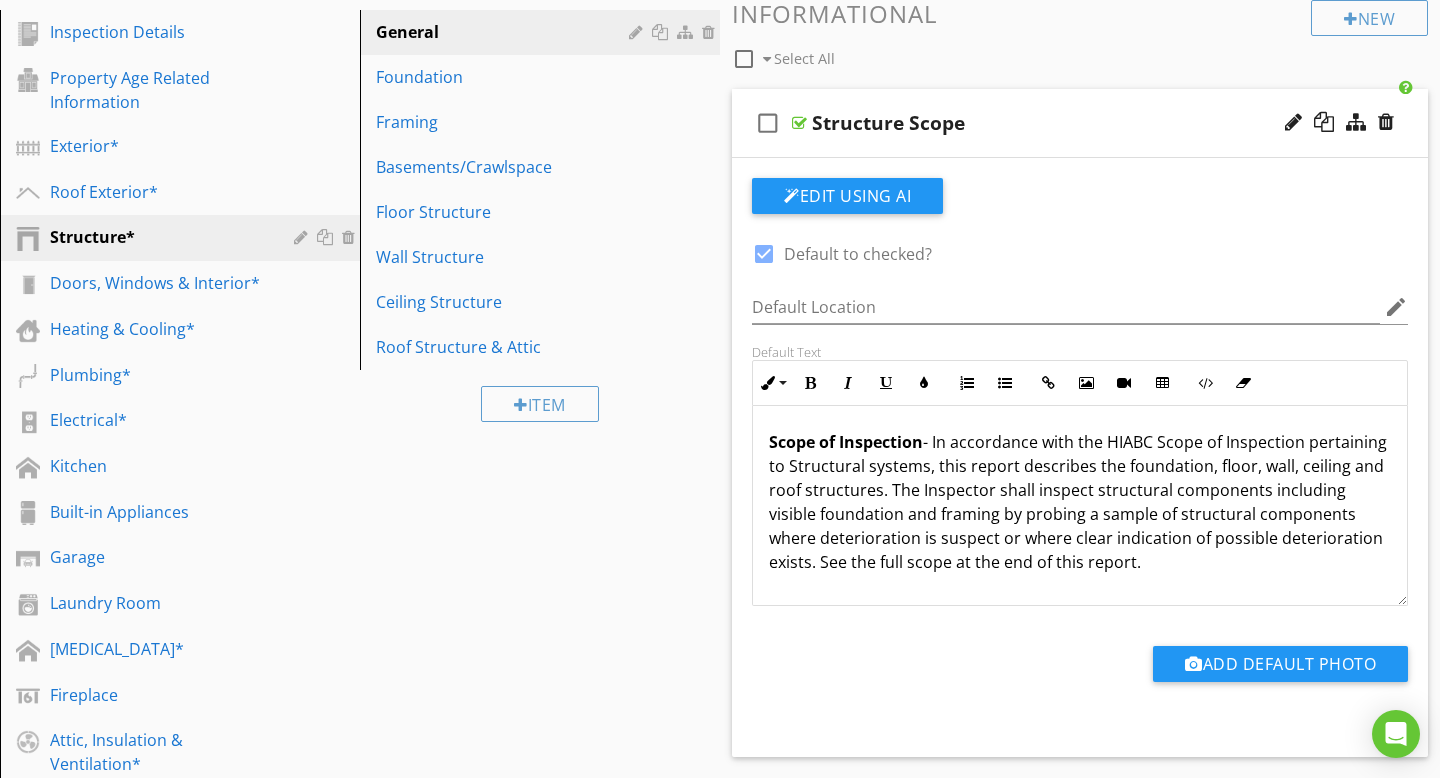 click at bounding box center (799, 123) 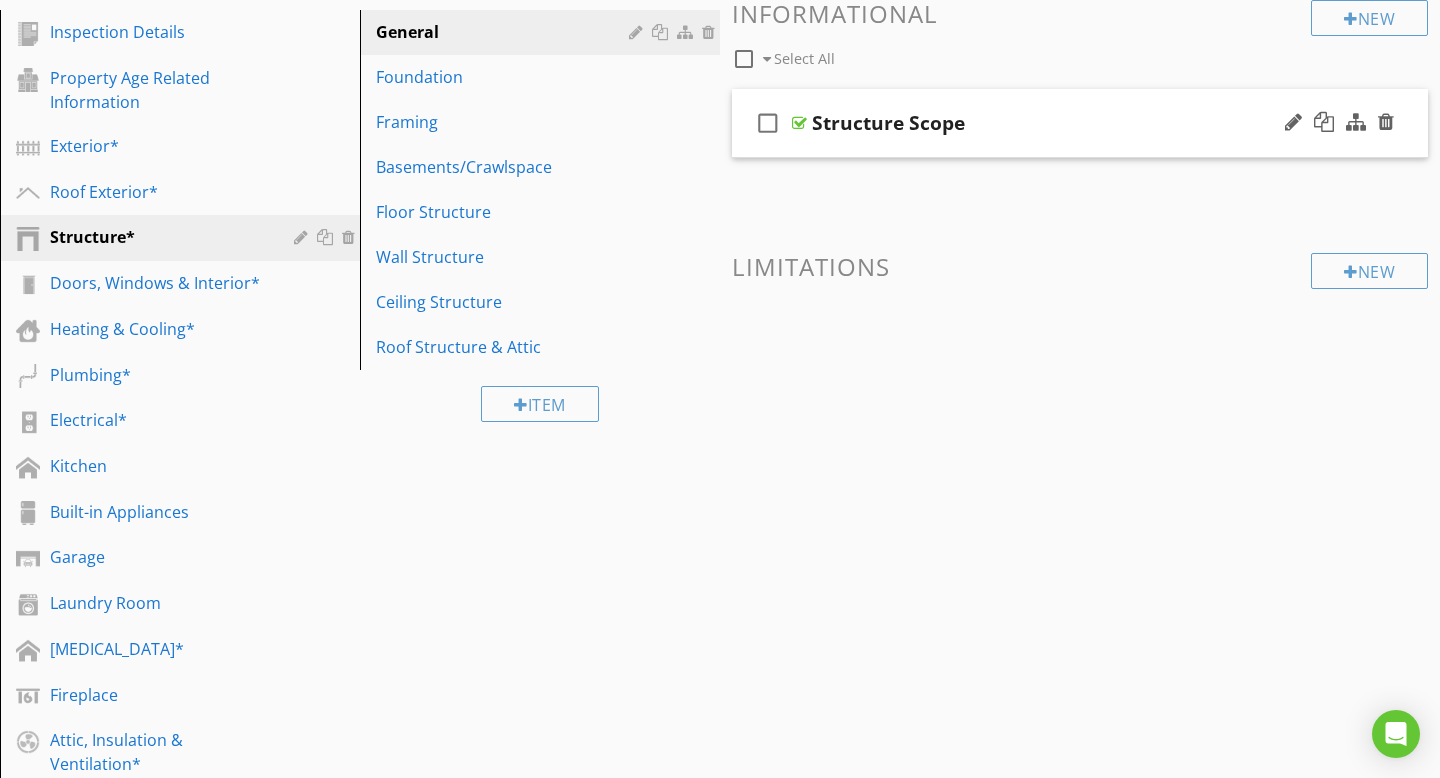 click at bounding box center [799, 123] 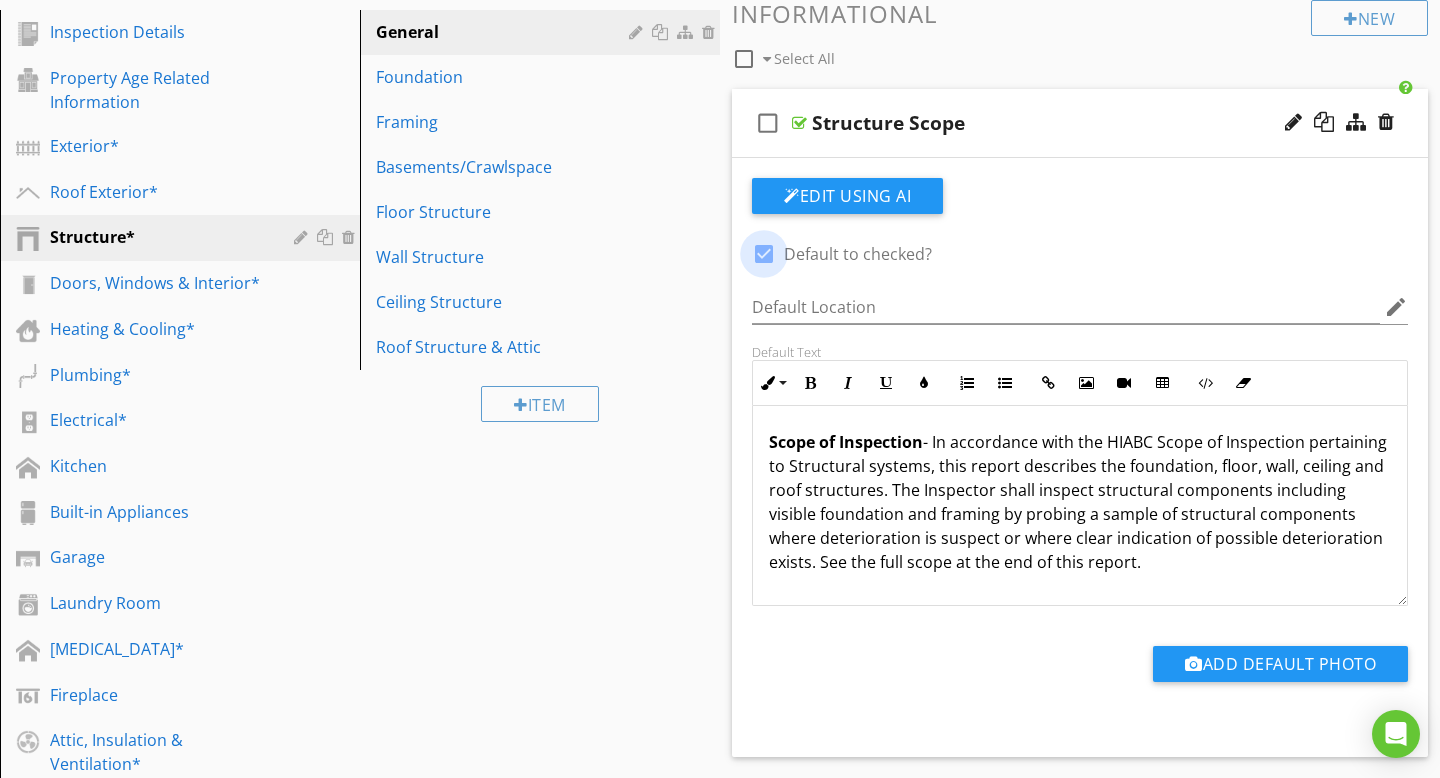 click at bounding box center (764, 254) 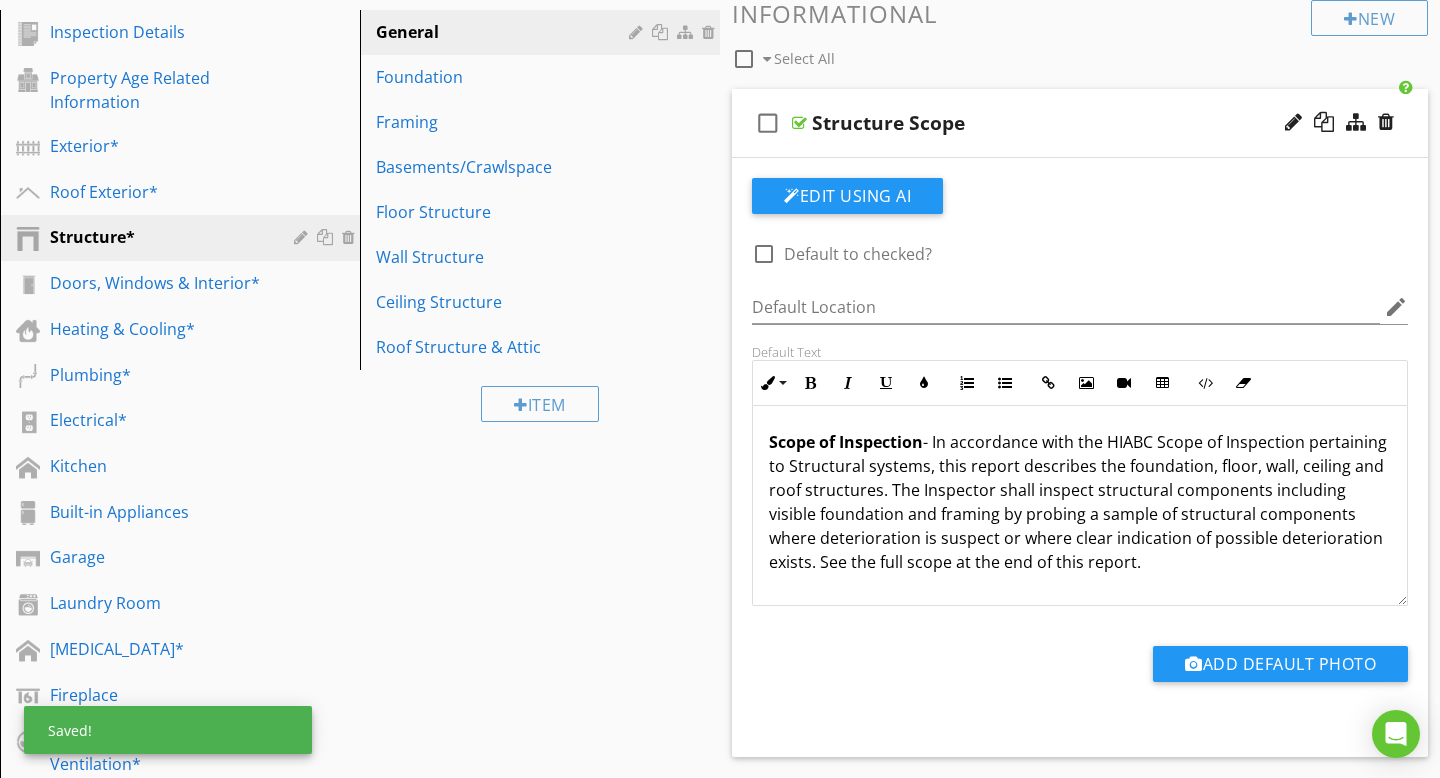 click at bounding box center (799, 123) 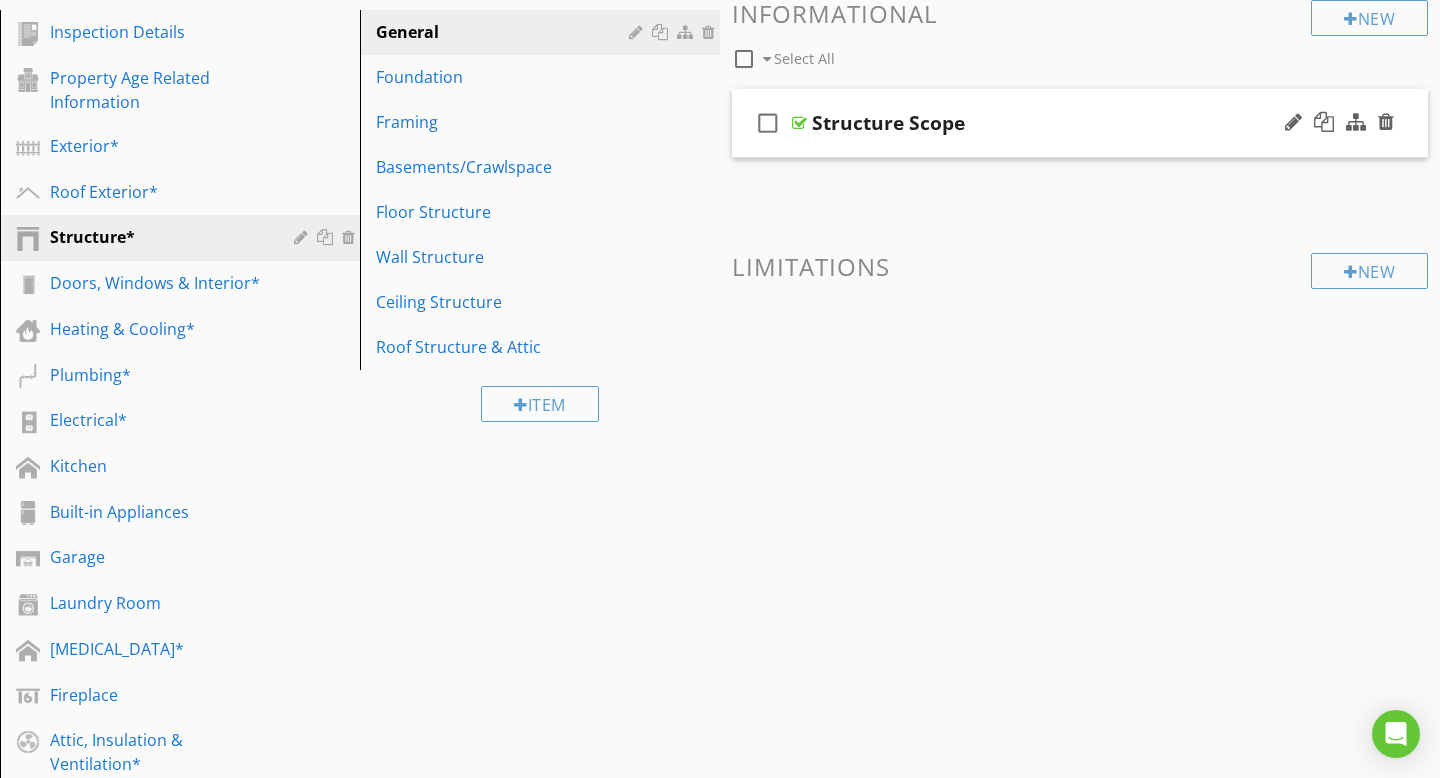 click at bounding box center (799, 123) 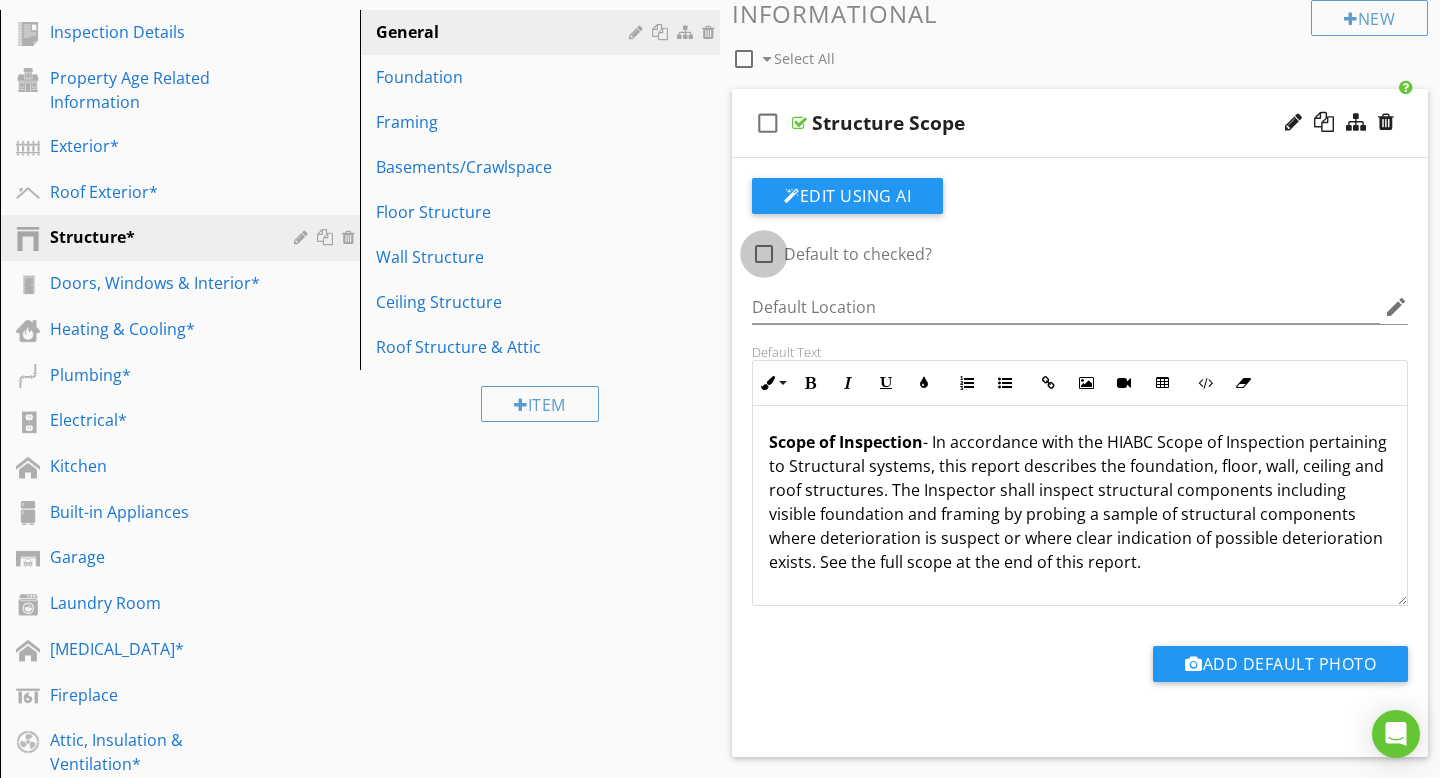 click at bounding box center (764, 254) 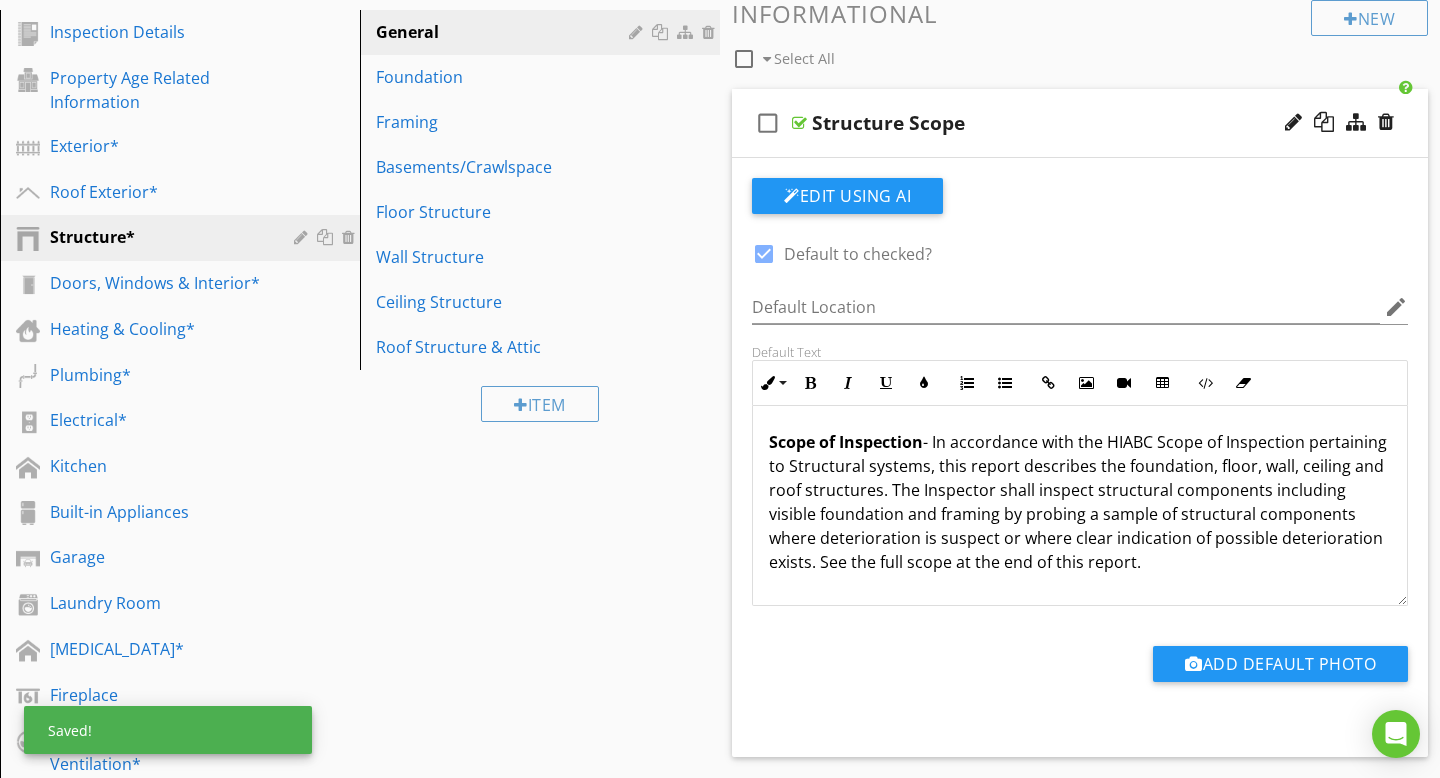 click at bounding box center [799, 123] 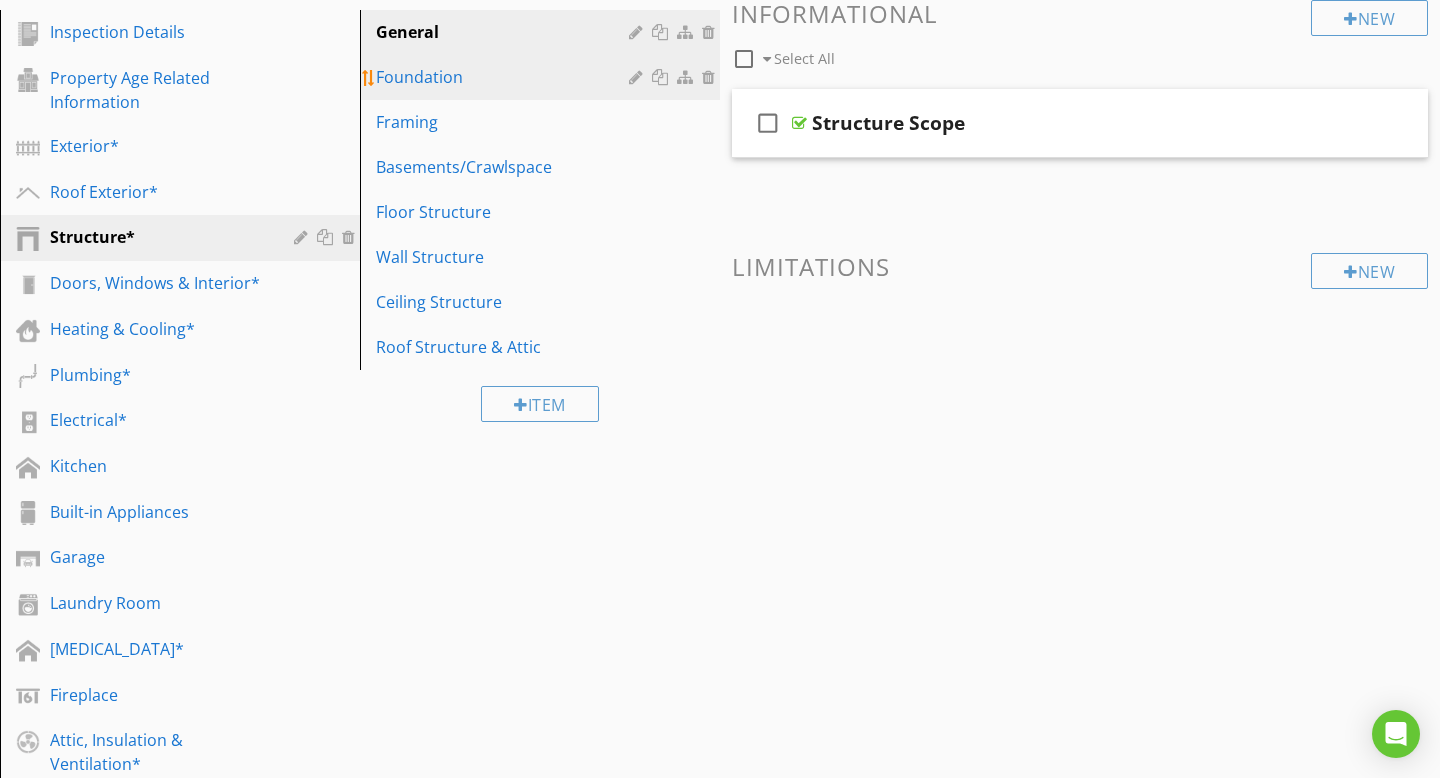 click on "Foundation" at bounding box center [505, 77] 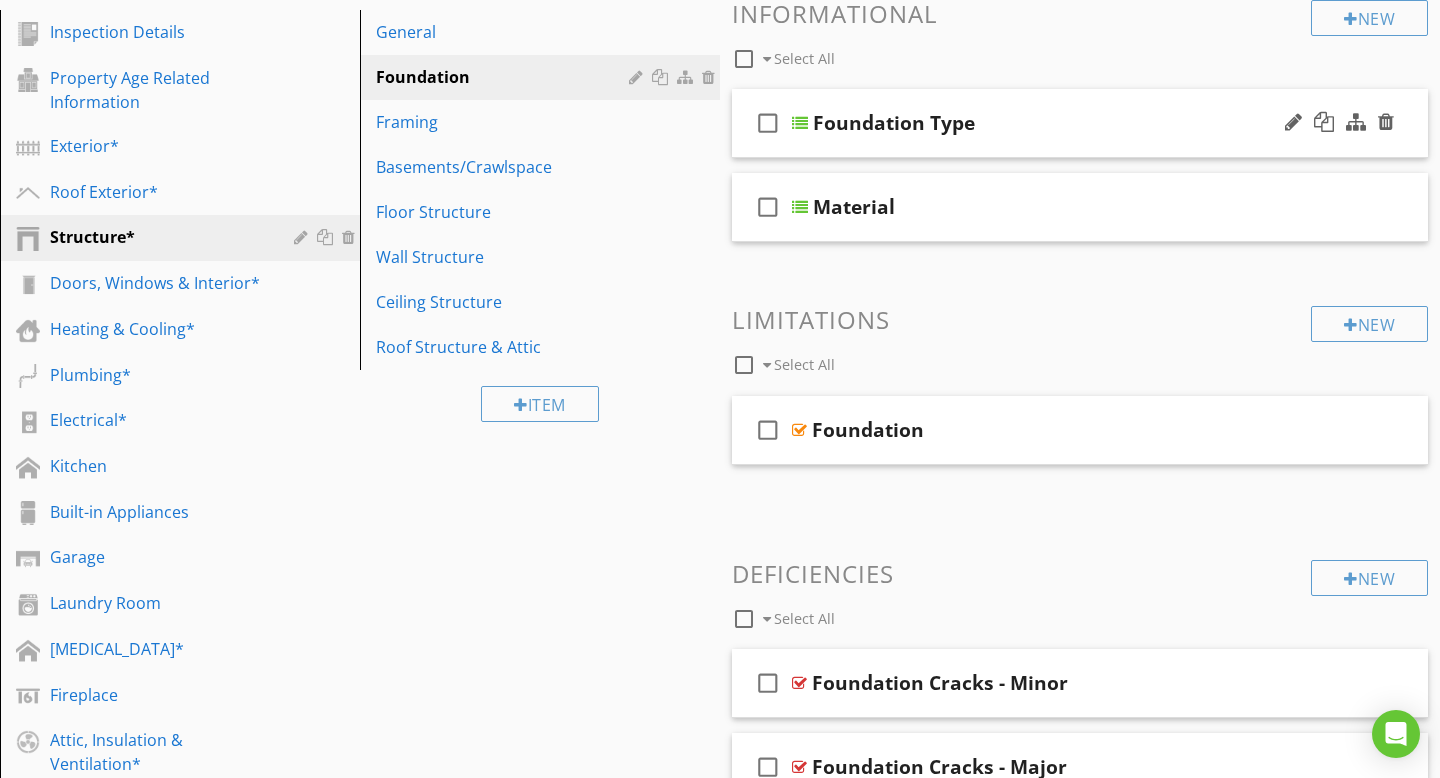 click at bounding box center (800, 123) 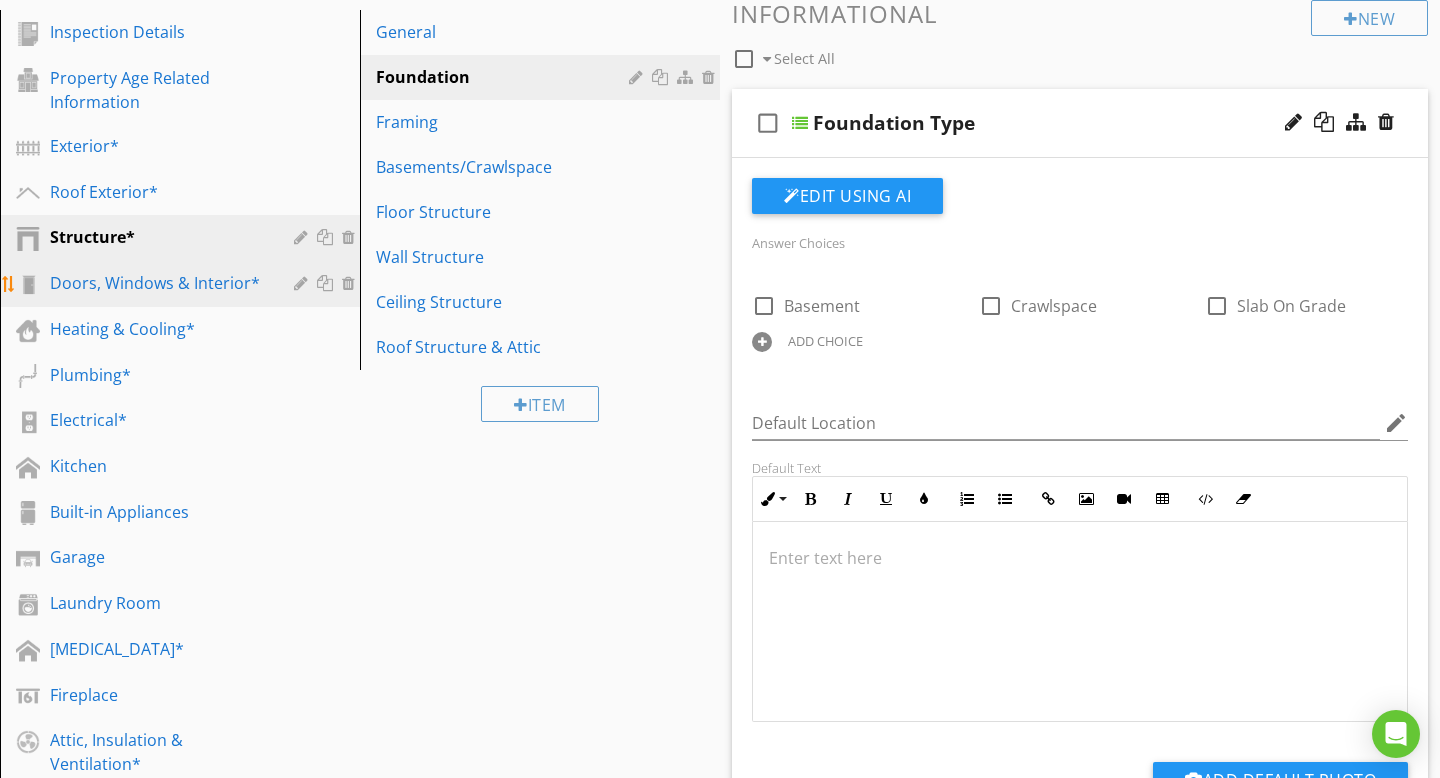 click on "Doors, Windows & Interior*" at bounding box center (157, 283) 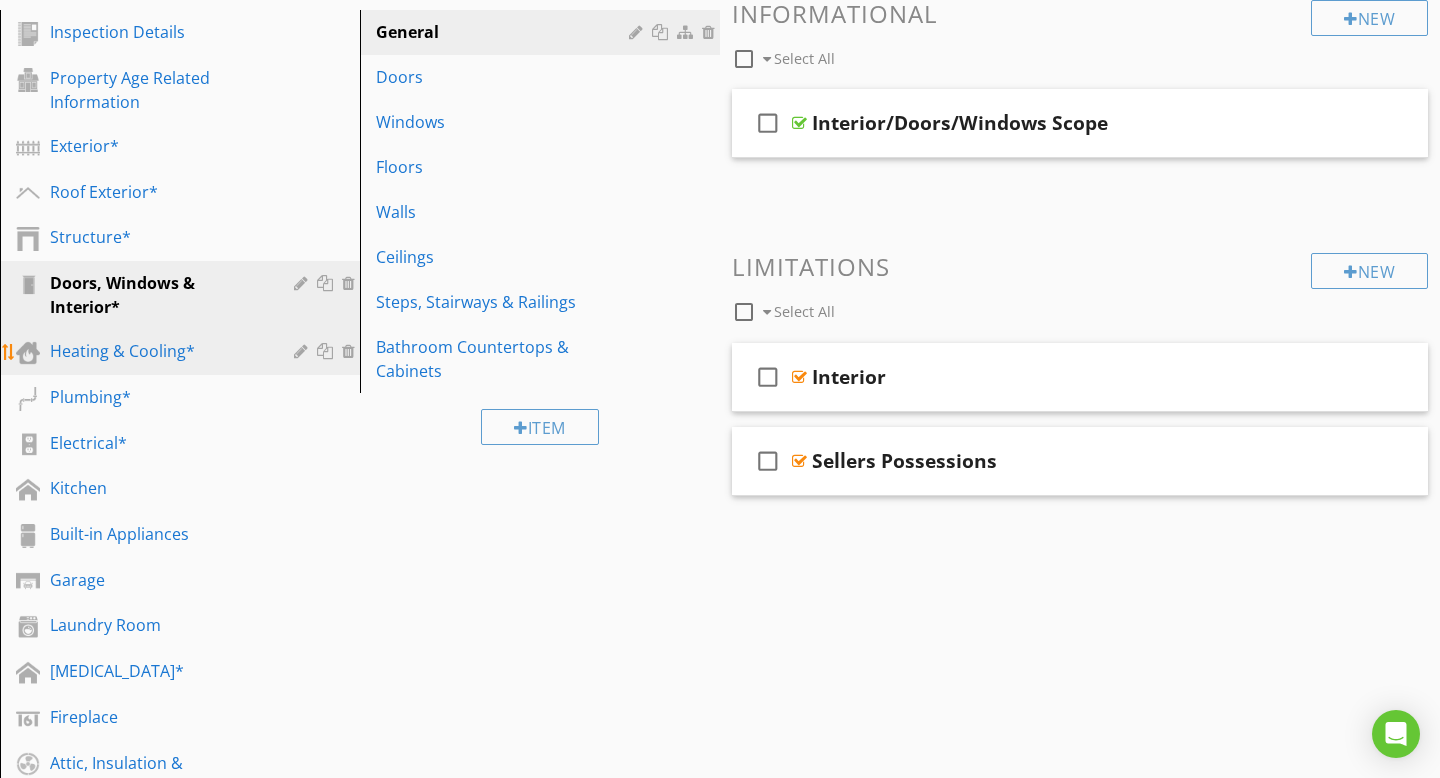 click on "Heating & Cooling*" at bounding box center (157, 351) 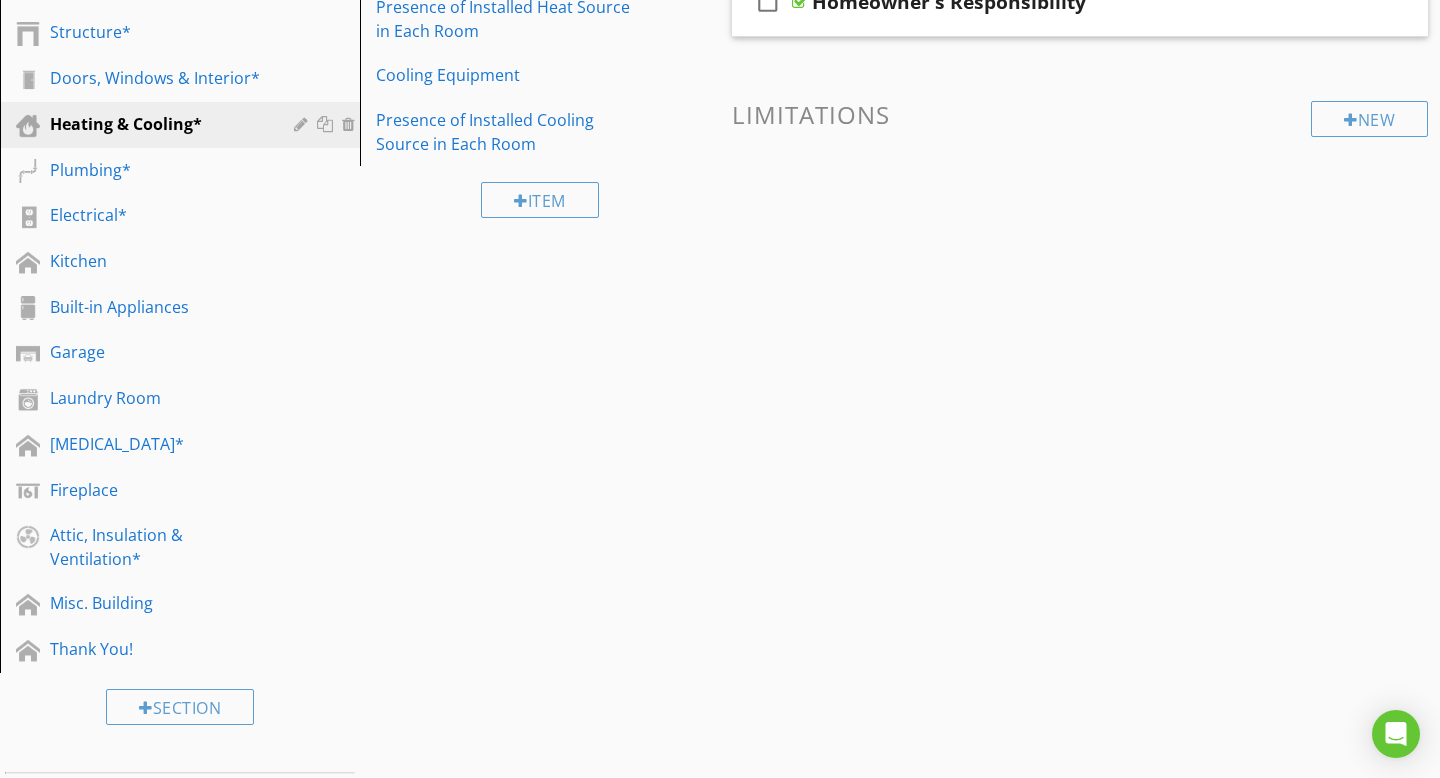 scroll, scrollTop: 443, scrollLeft: 0, axis: vertical 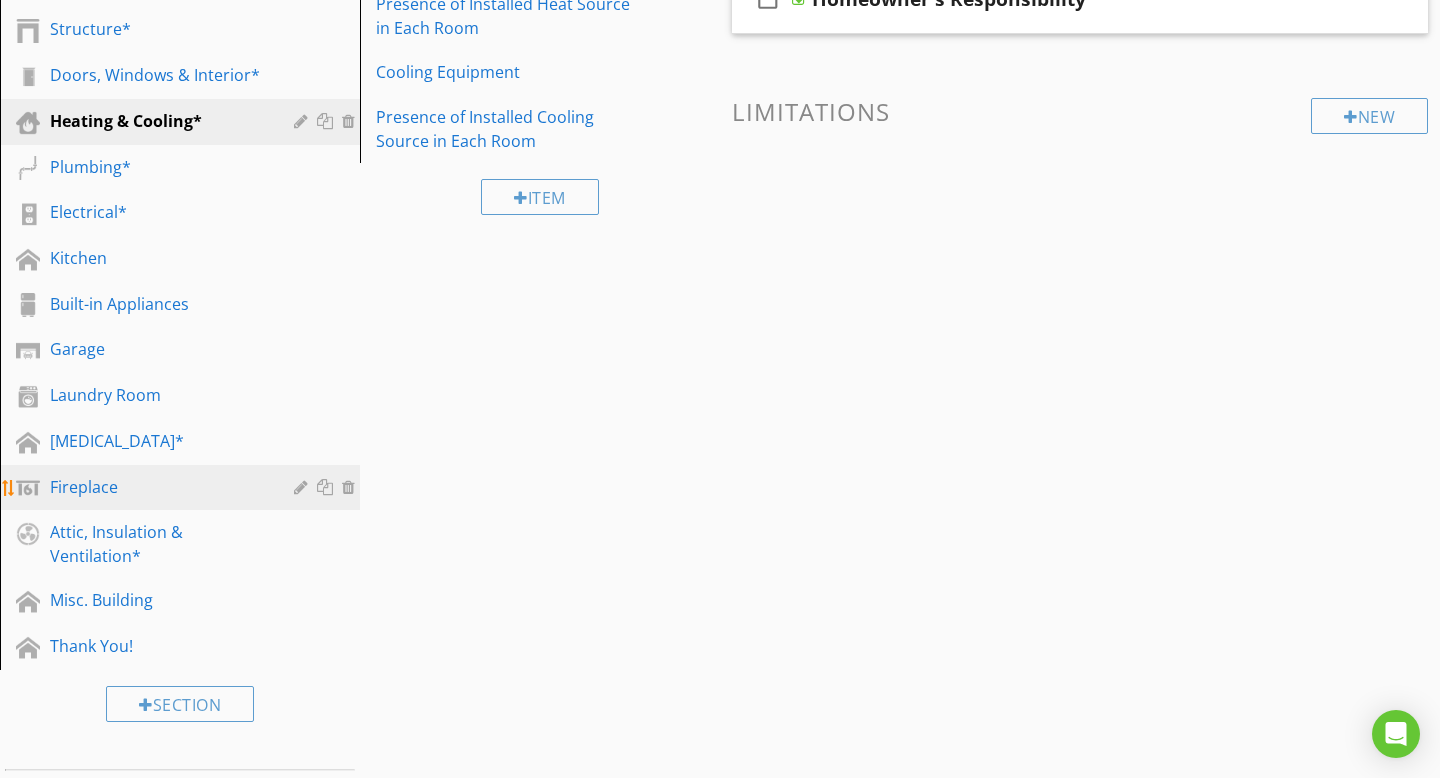 click on "Fireplace" at bounding box center [157, 487] 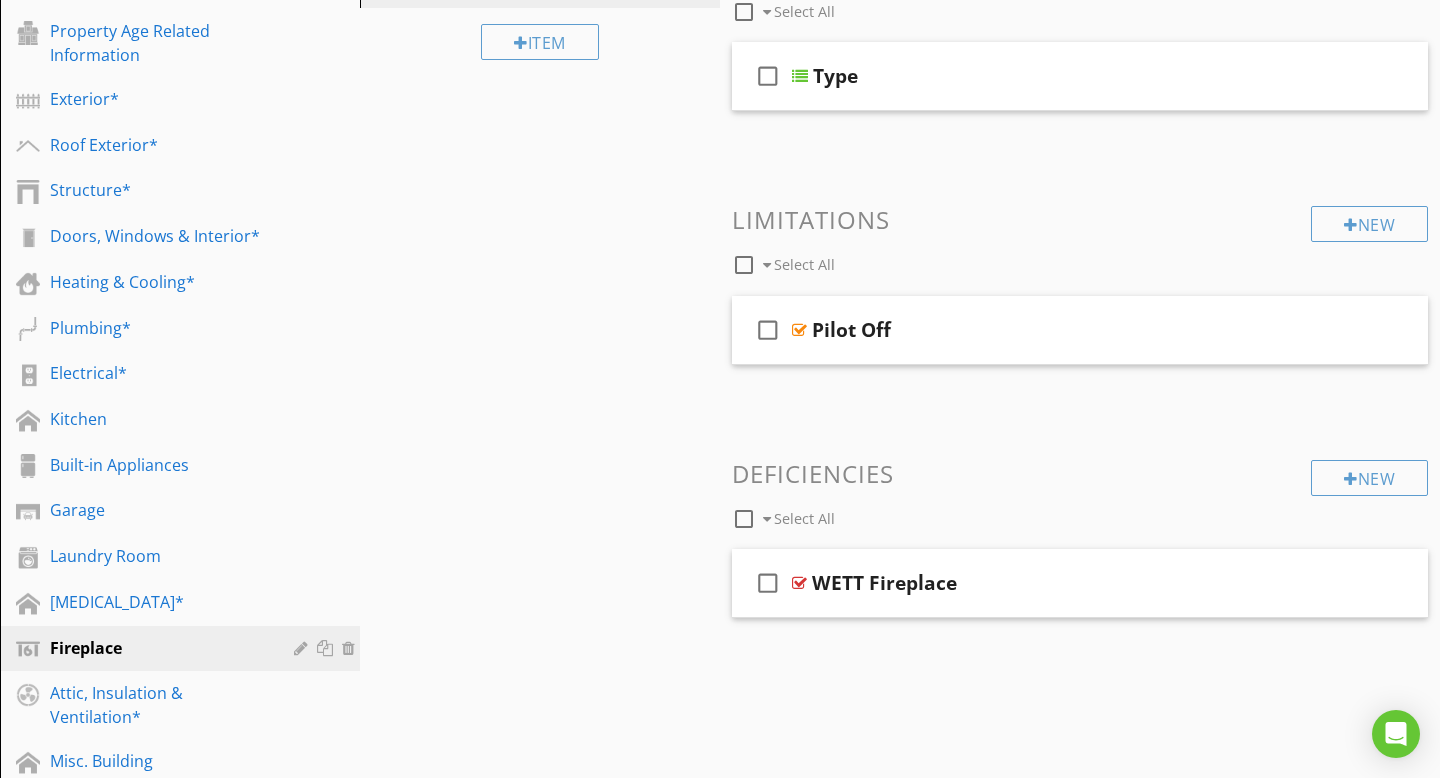 scroll, scrollTop: 319, scrollLeft: 0, axis: vertical 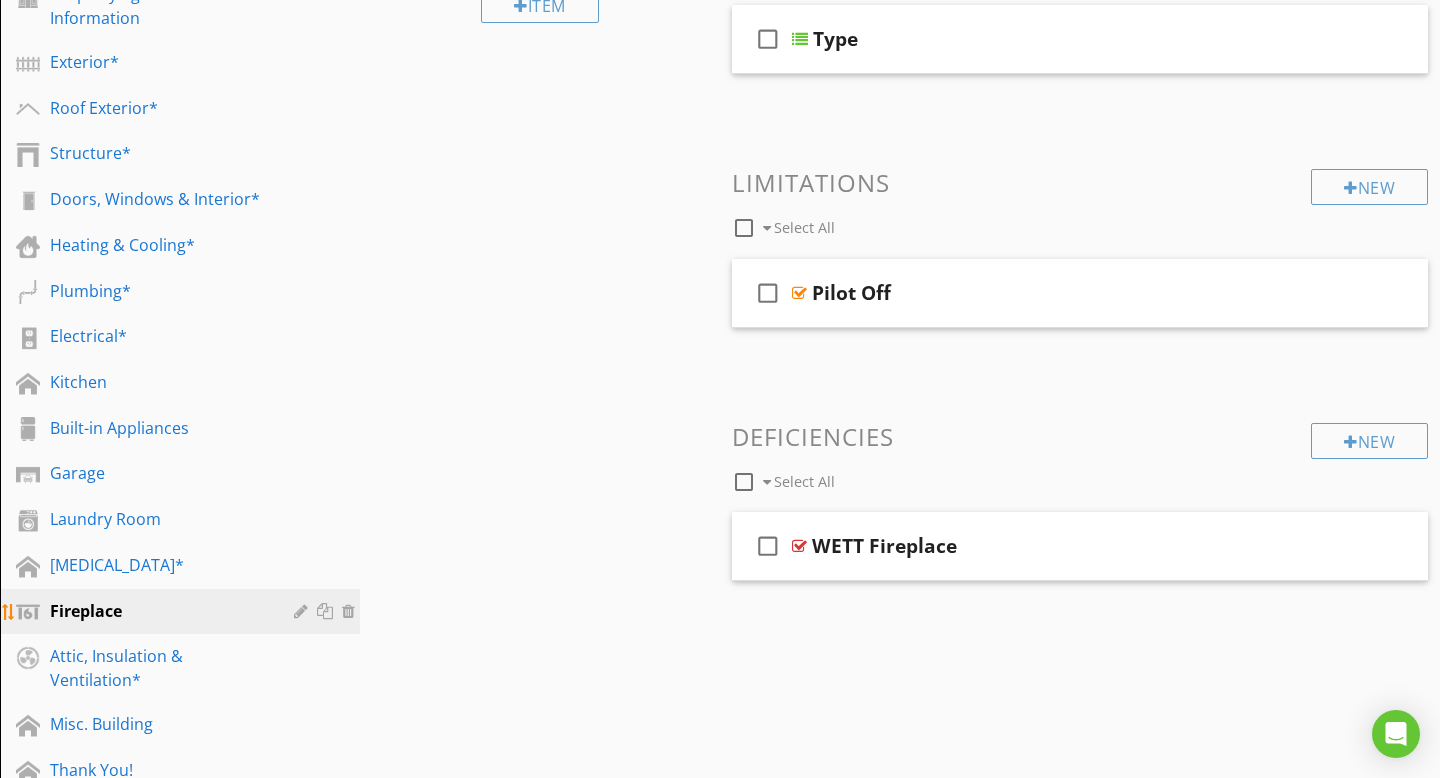 click at bounding box center [327, 611] 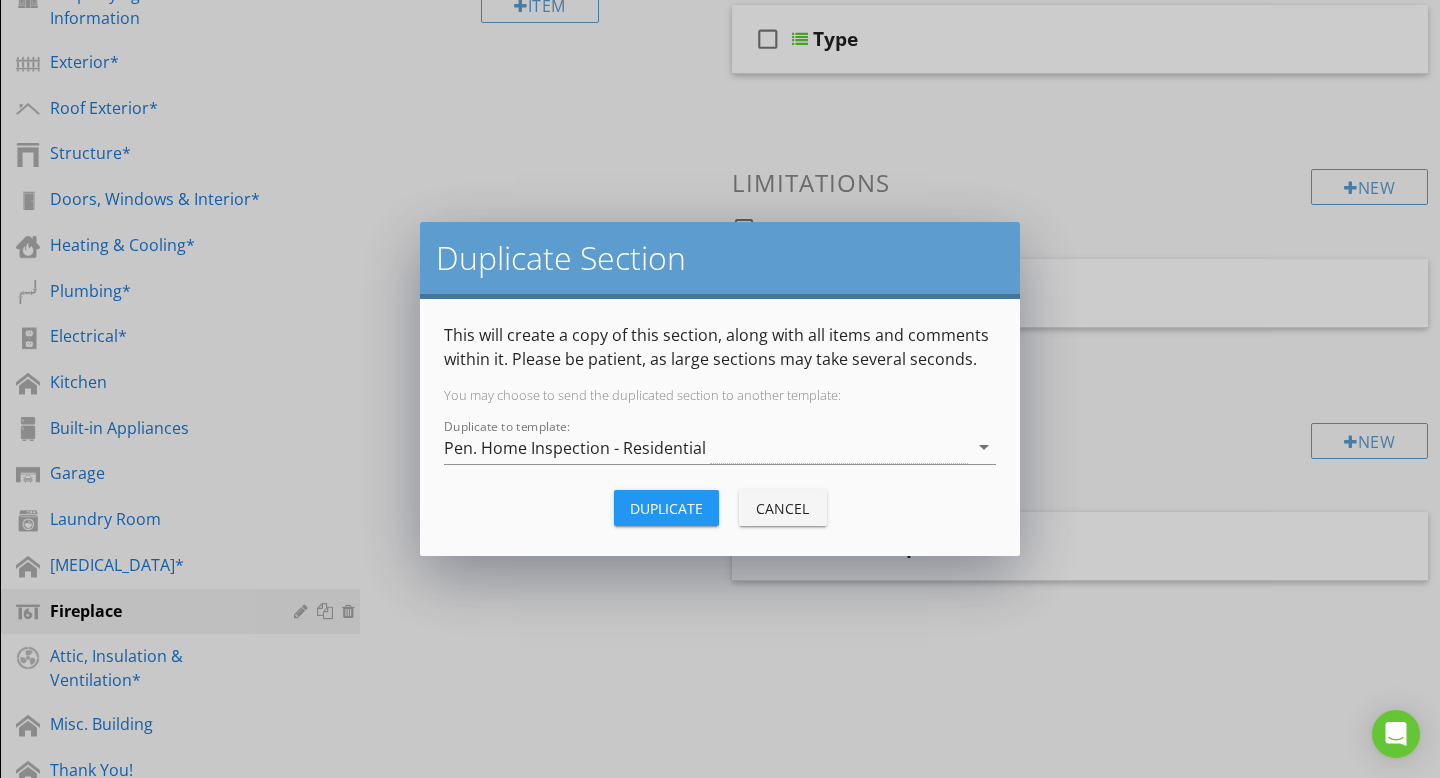 click on "Duplicate" at bounding box center [666, 508] 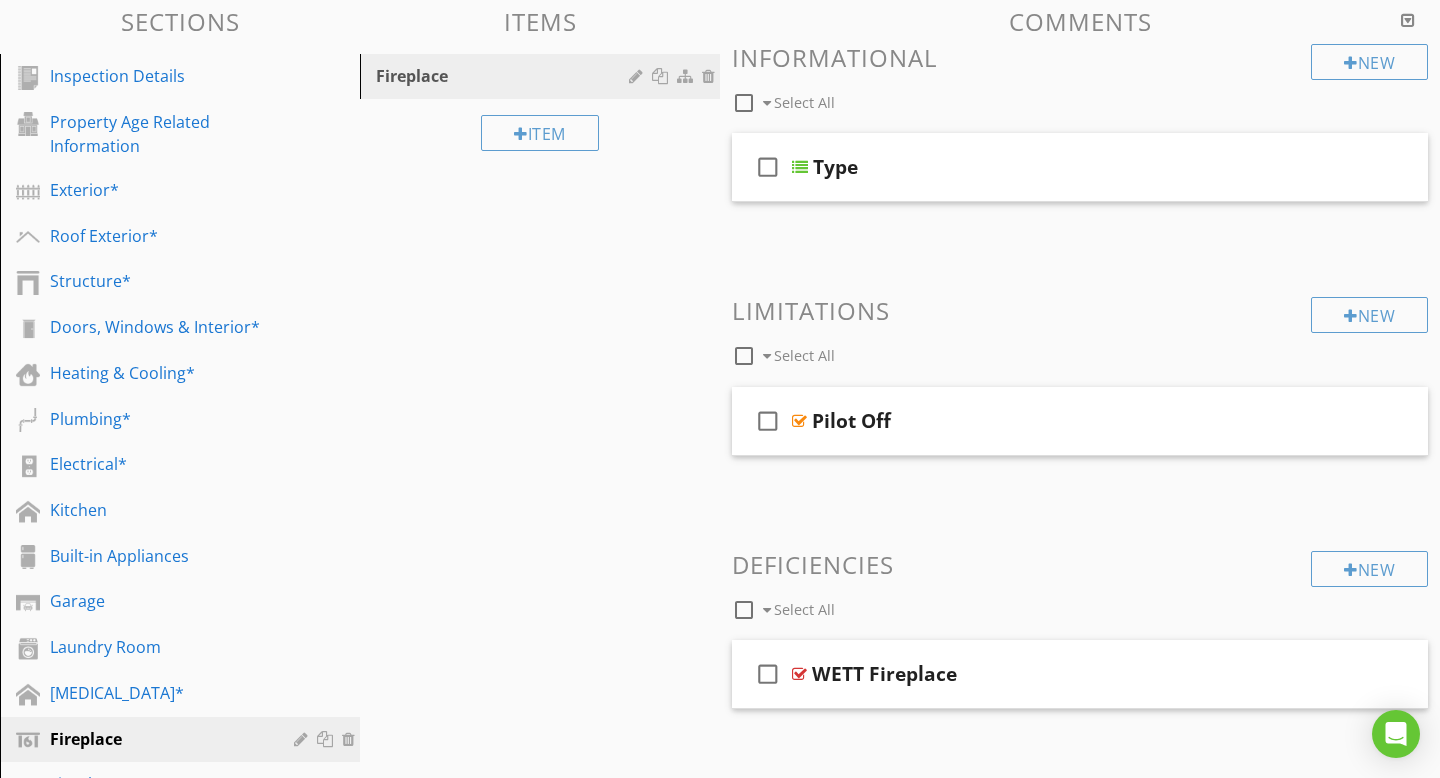scroll, scrollTop: 184, scrollLeft: 0, axis: vertical 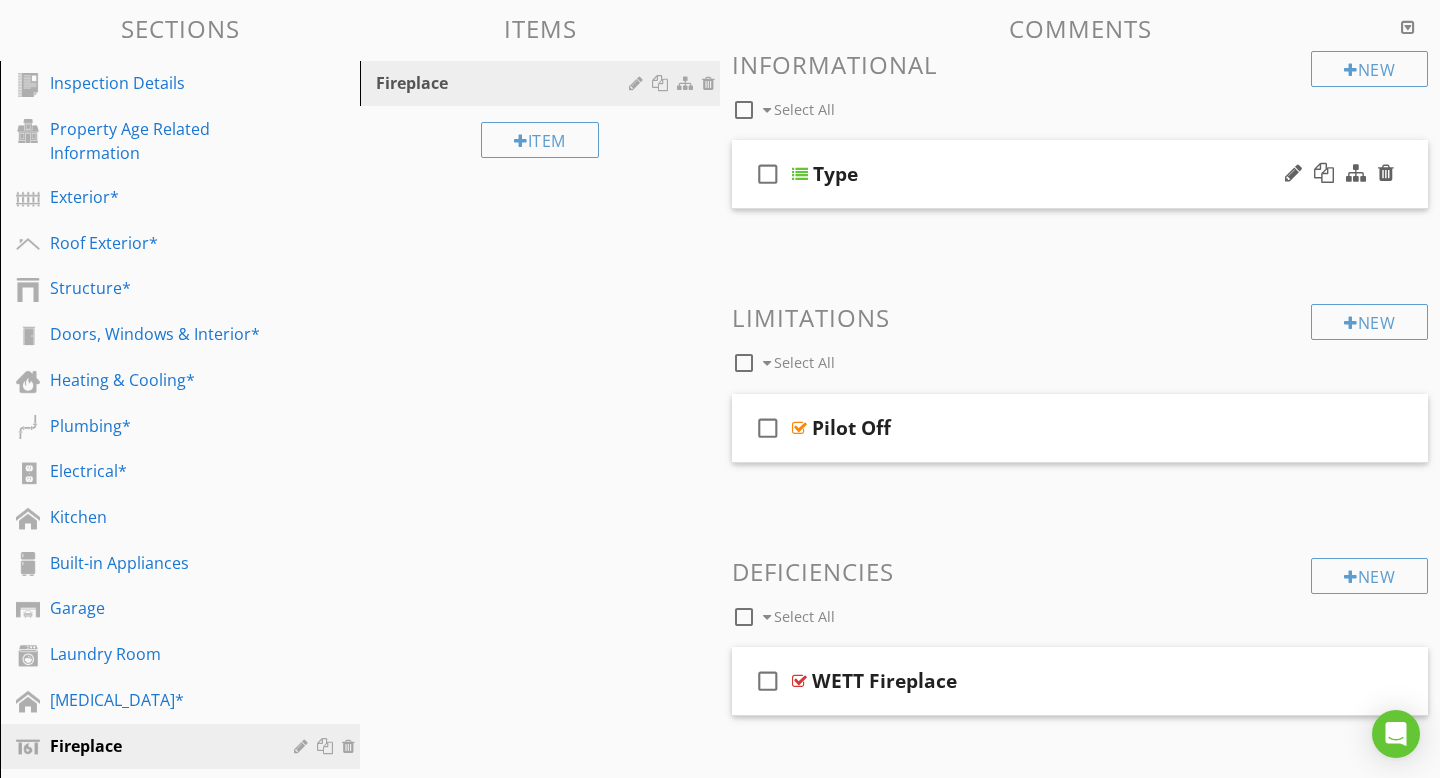 click at bounding box center (800, 174) 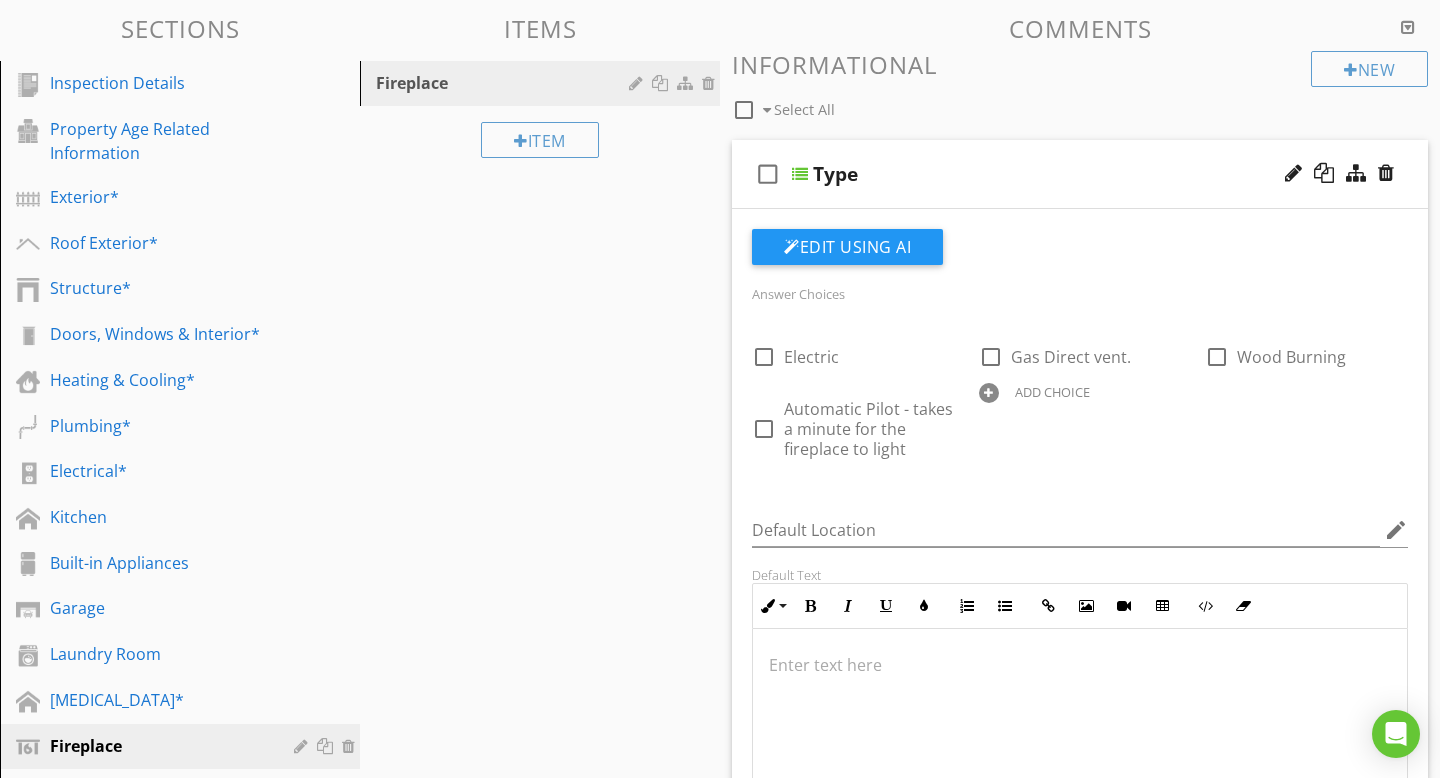 click at bounding box center (800, 174) 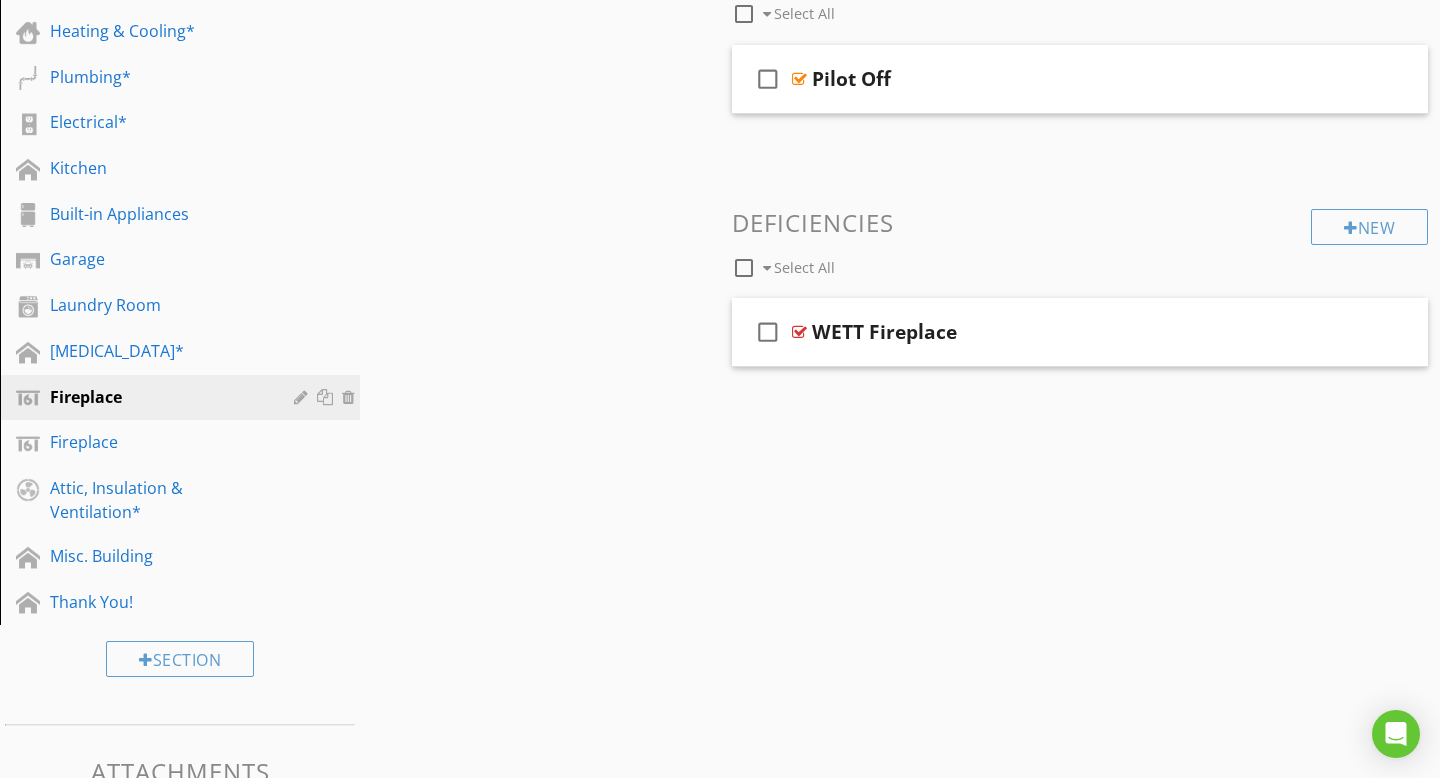 scroll, scrollTop: 534, scrollLeft: 0, axis: vertical 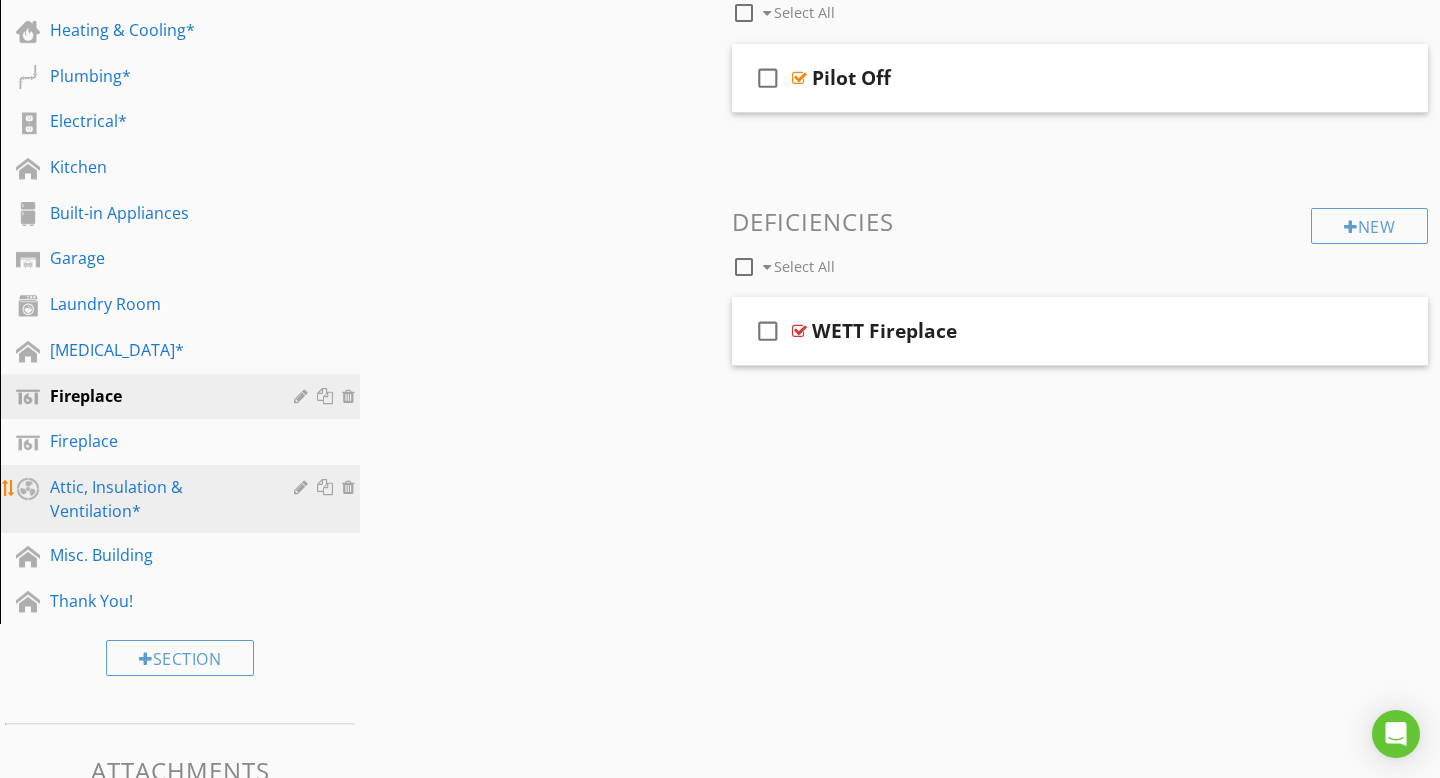 click on "Attic, Insulation & Ventilation*" at bounding box center (157, 499) 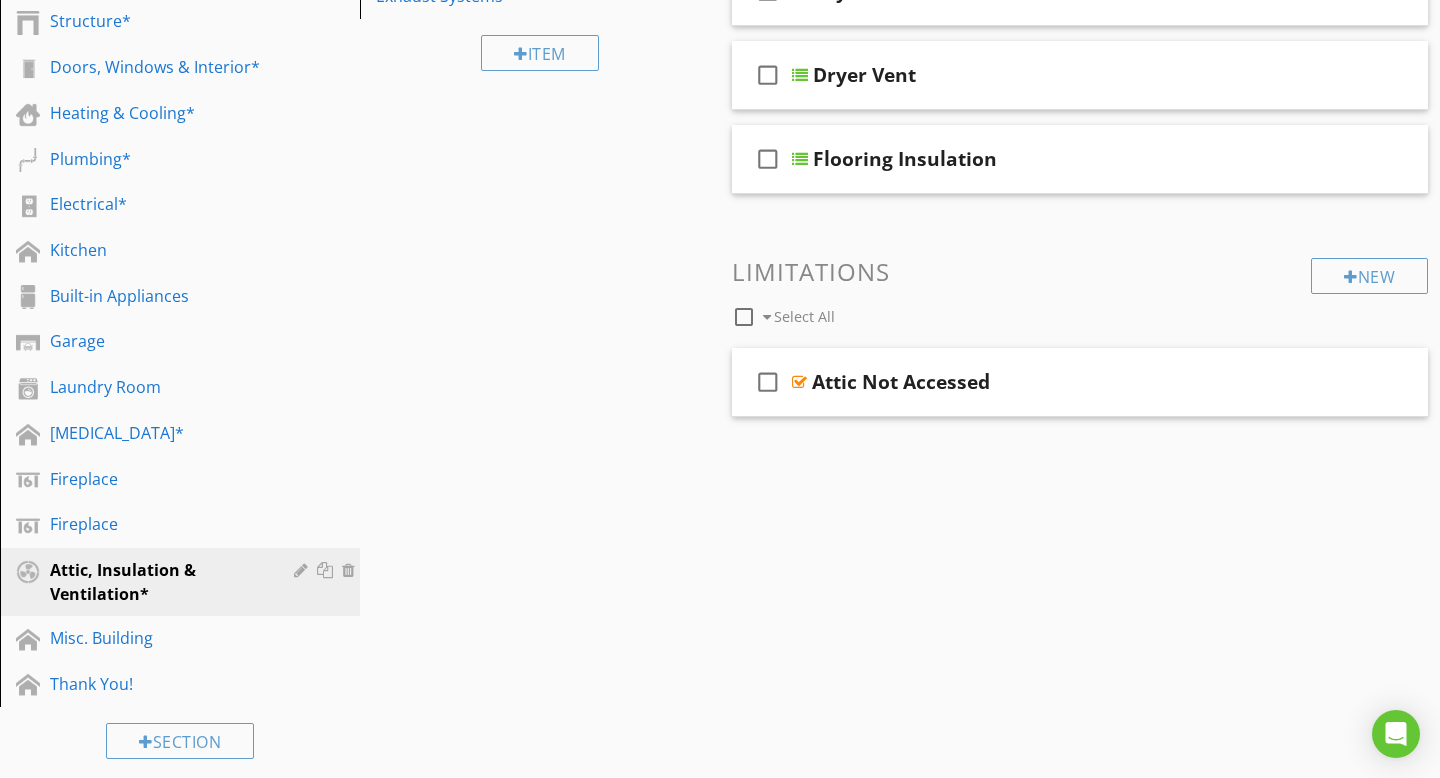 scroll, scrollTop: 454, scrollLeft: 0, axis: vertical 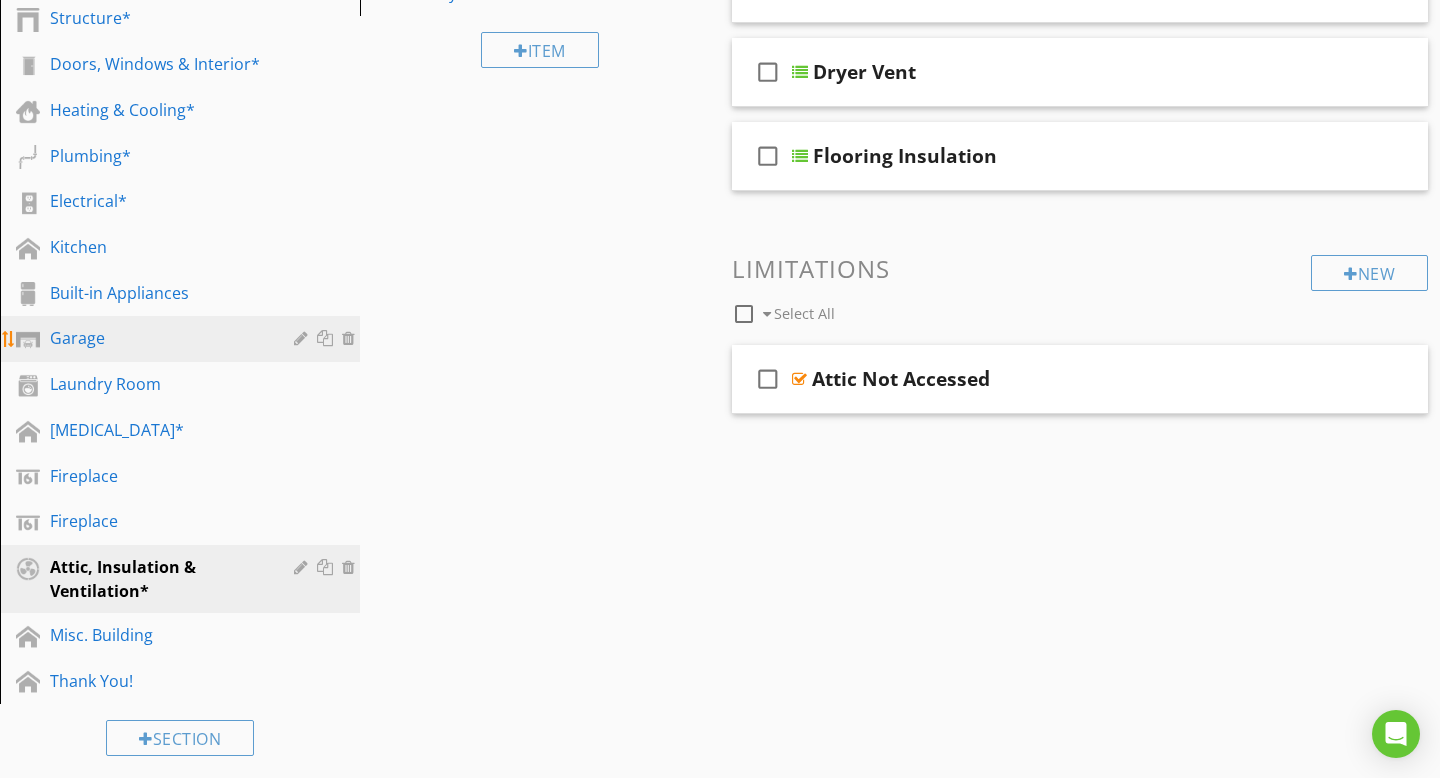 click on "Garage" at bounding box center (157, 338) 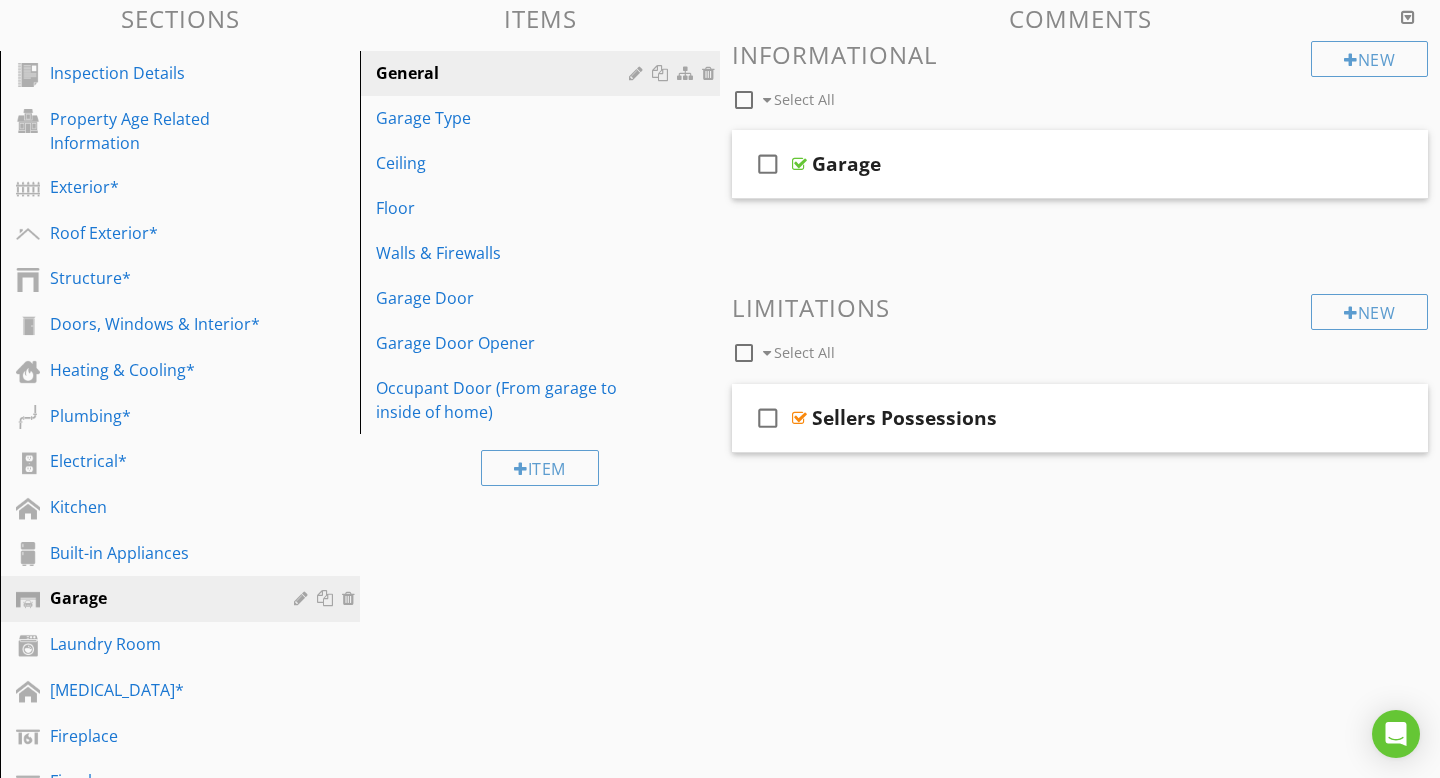scroll, scrollTop: 191, scrollLeft: 0, axis: vertical 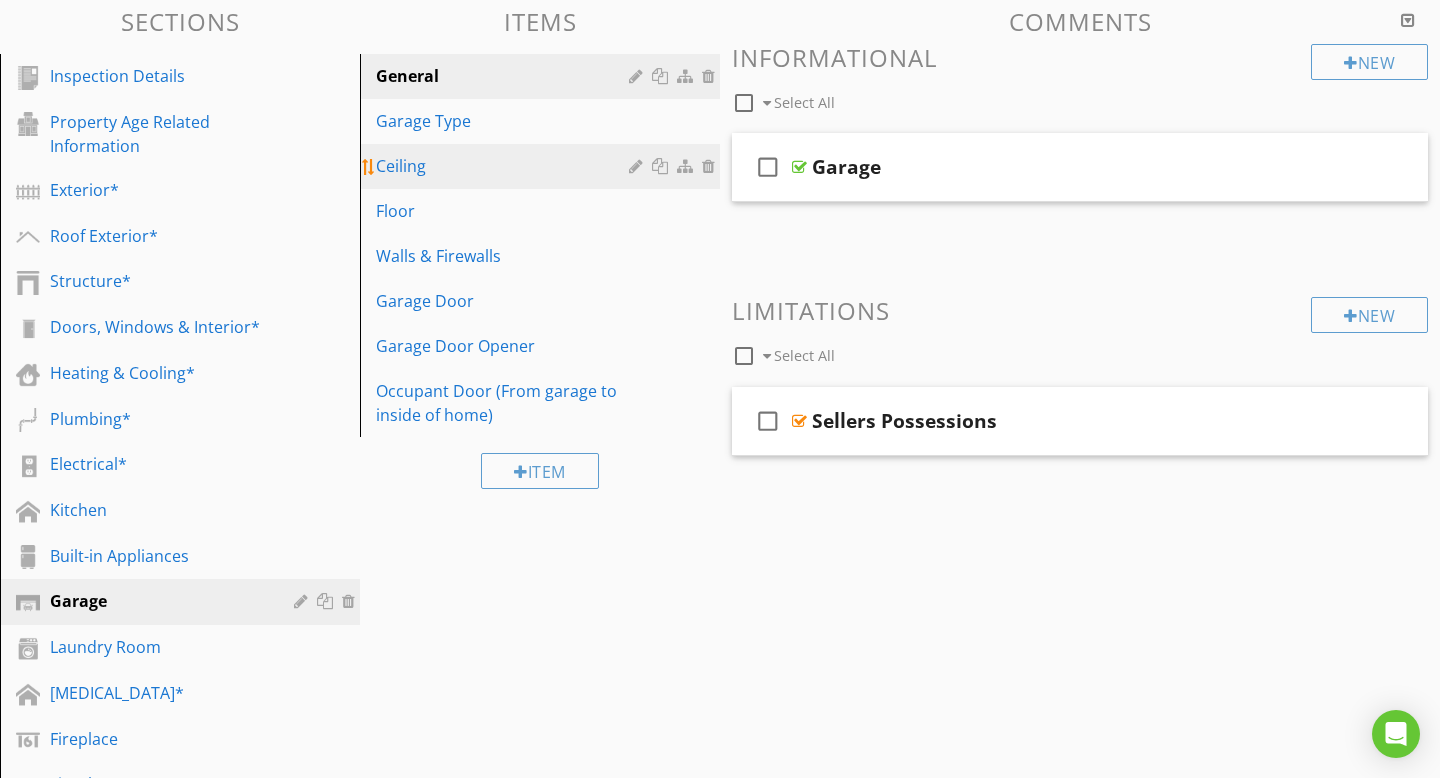 click on "Ceiling" at bounding box center [505, 166] 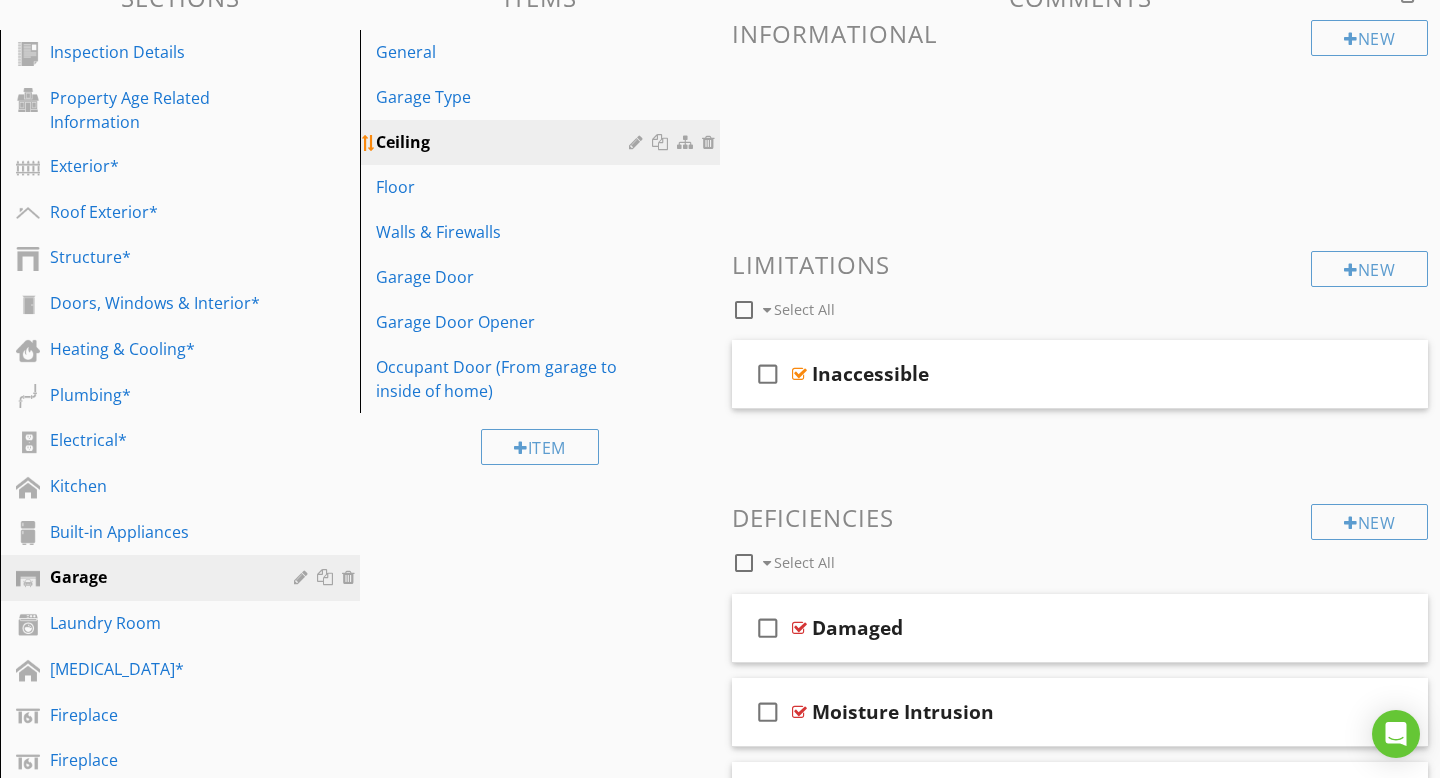 scroll, scrollTop: 216, scrollLeft: 0, axis: vertical 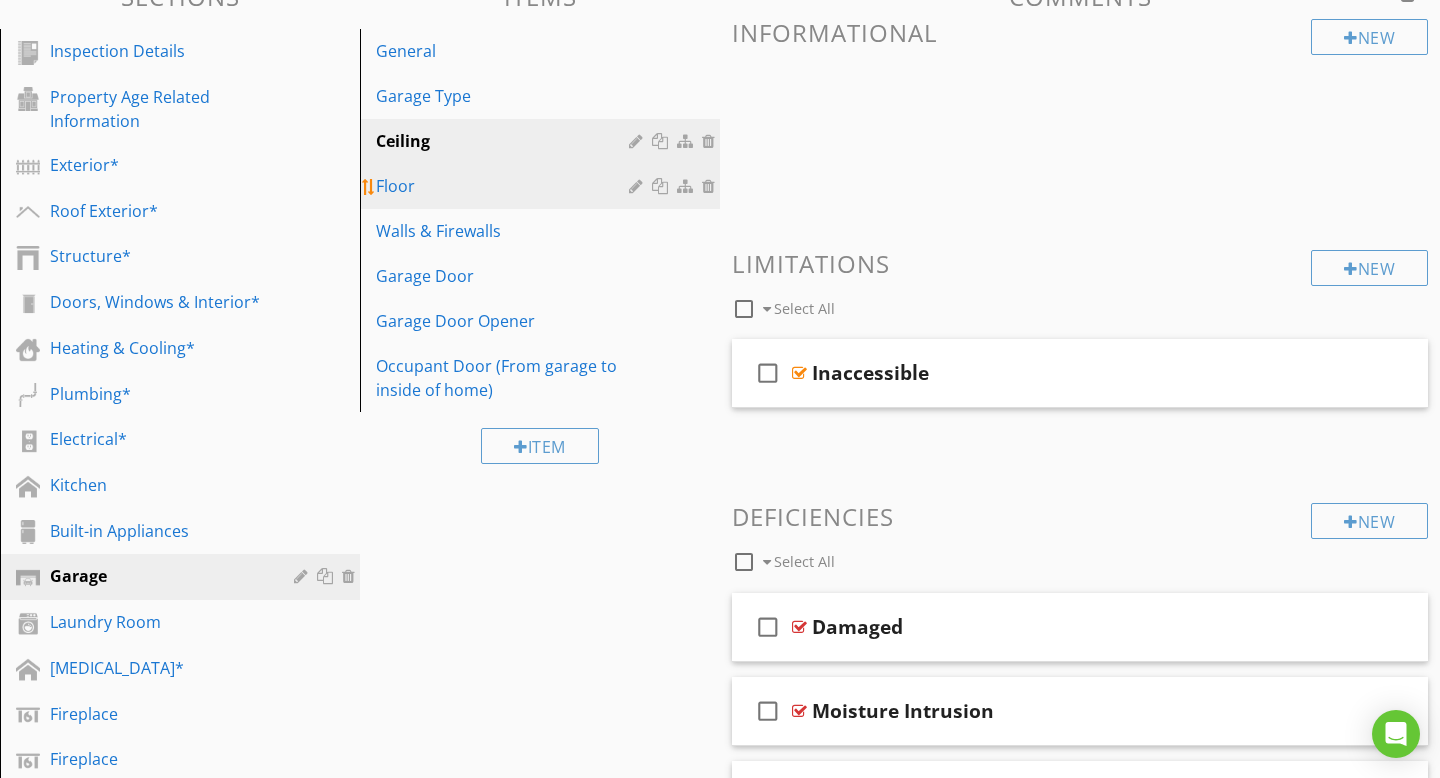 click on "Floor" at bounding box center (505, 186) 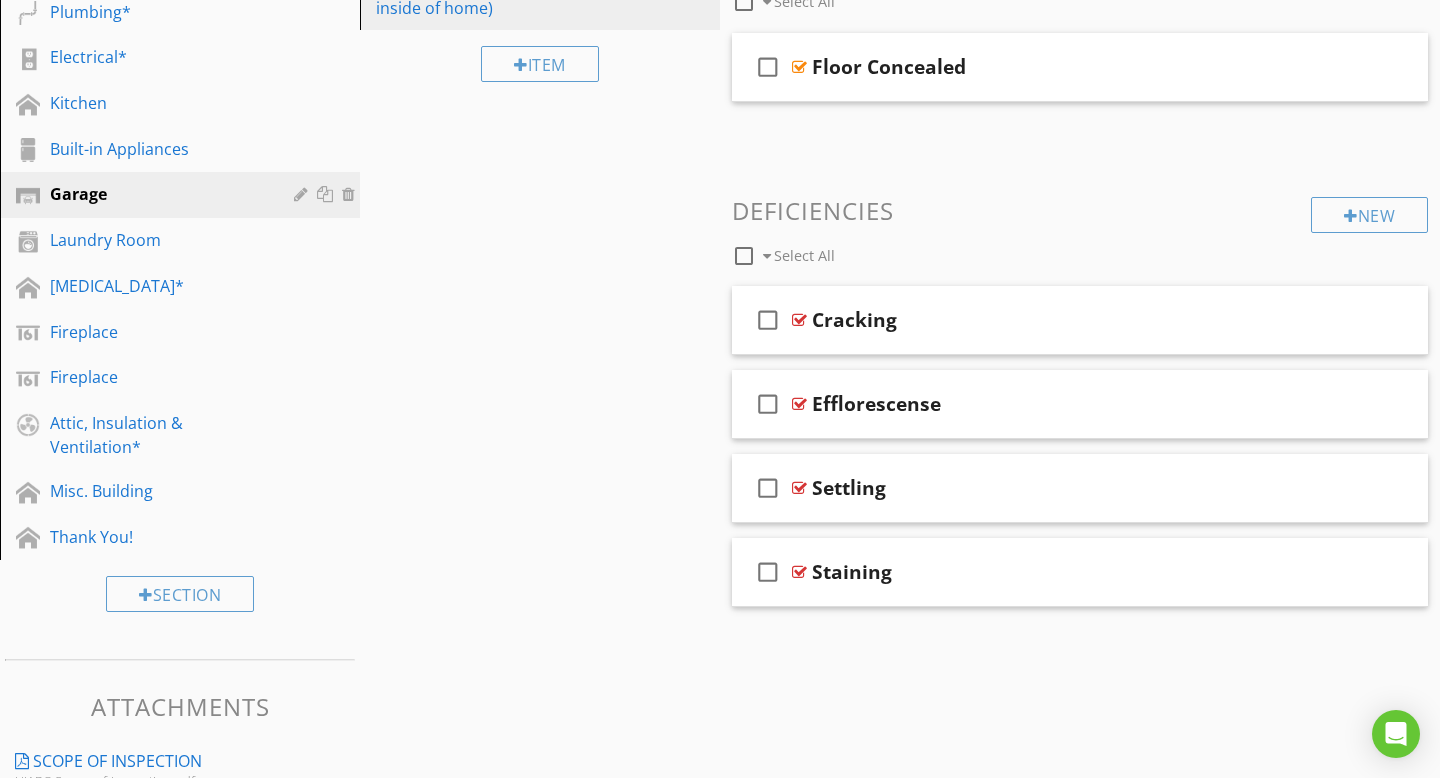 scroll, scrollTop: 609, scrollLeft: 0, axis: vertical 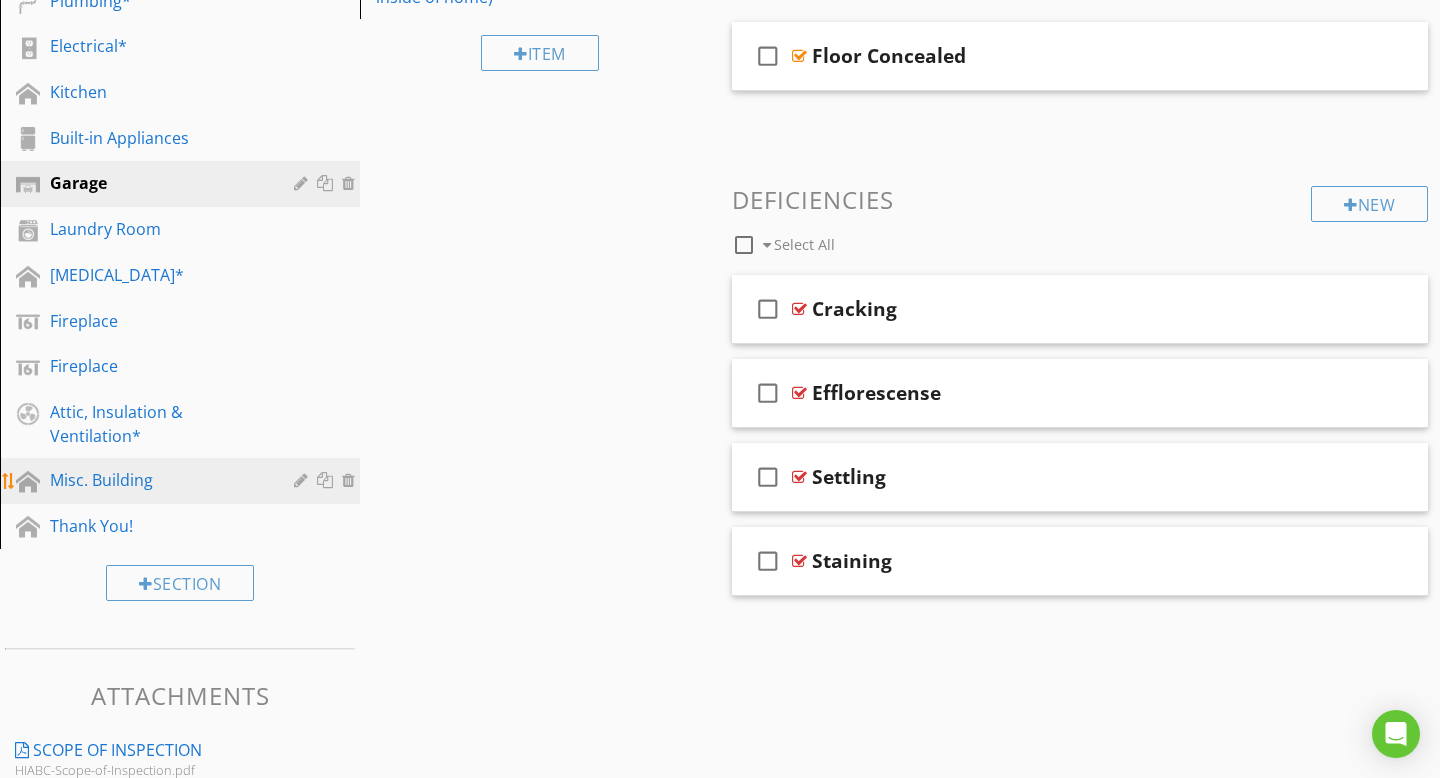 click on "Misc. Building" at bounding box center [157, 480] 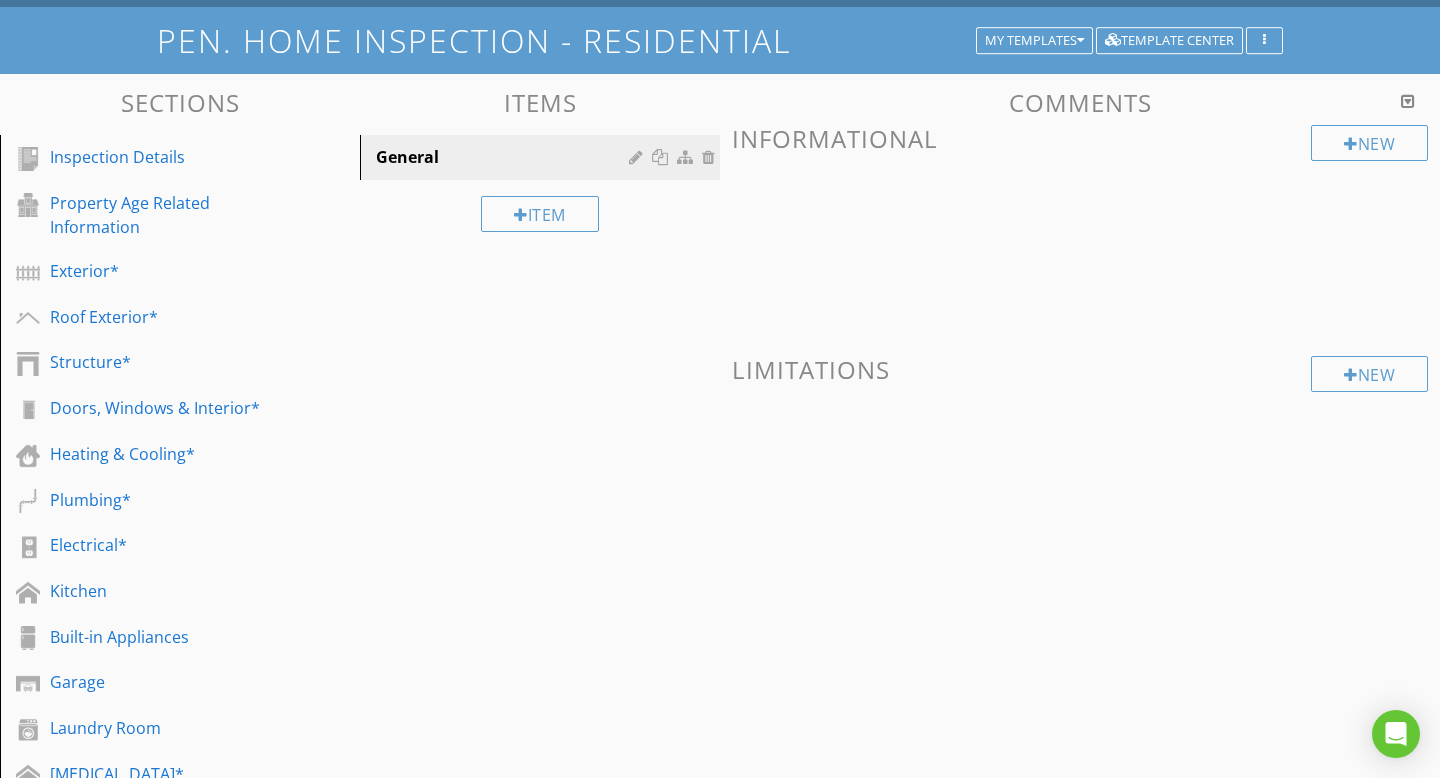 scroll, scrollTop: 0, scrollLeft: 0, axis: both 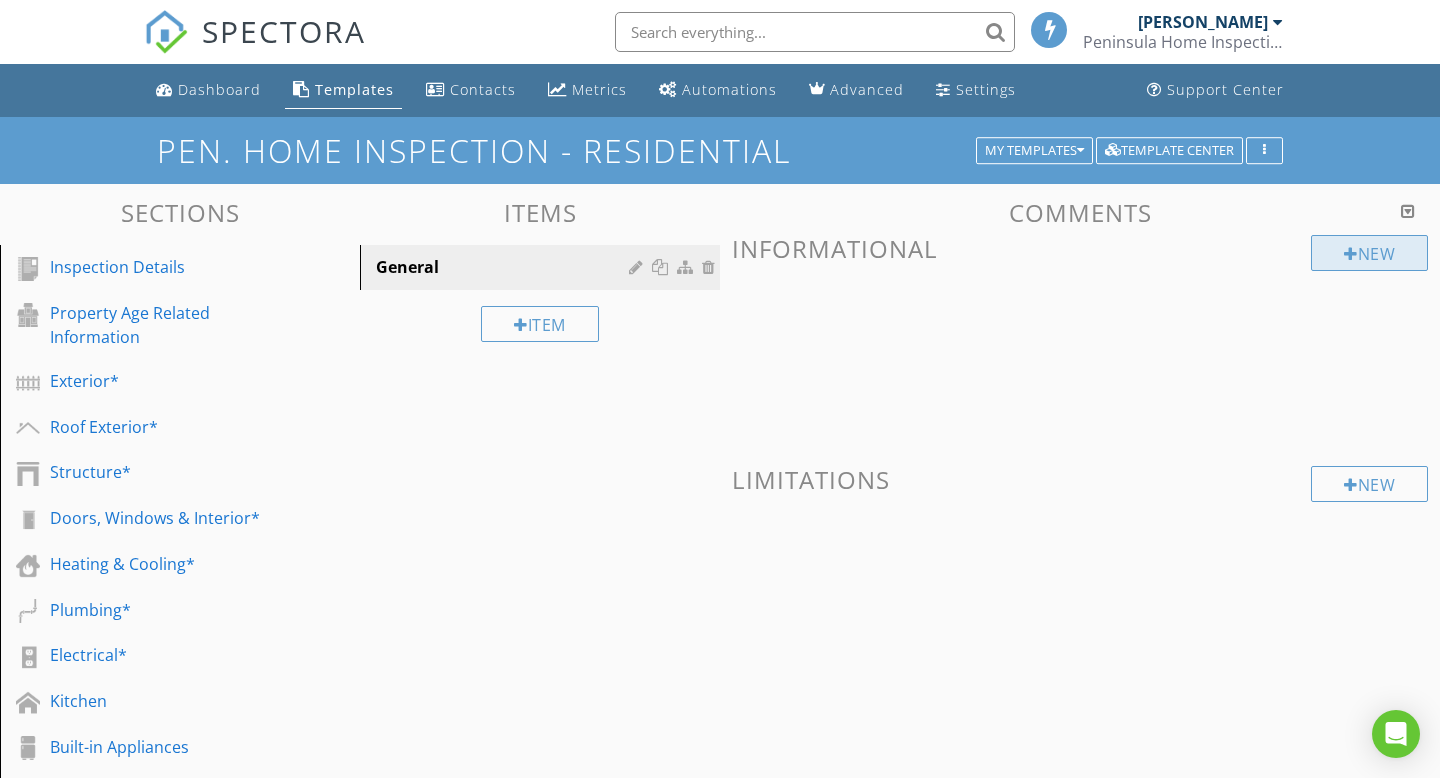 click on "New" at bounding box center (1369, 253) 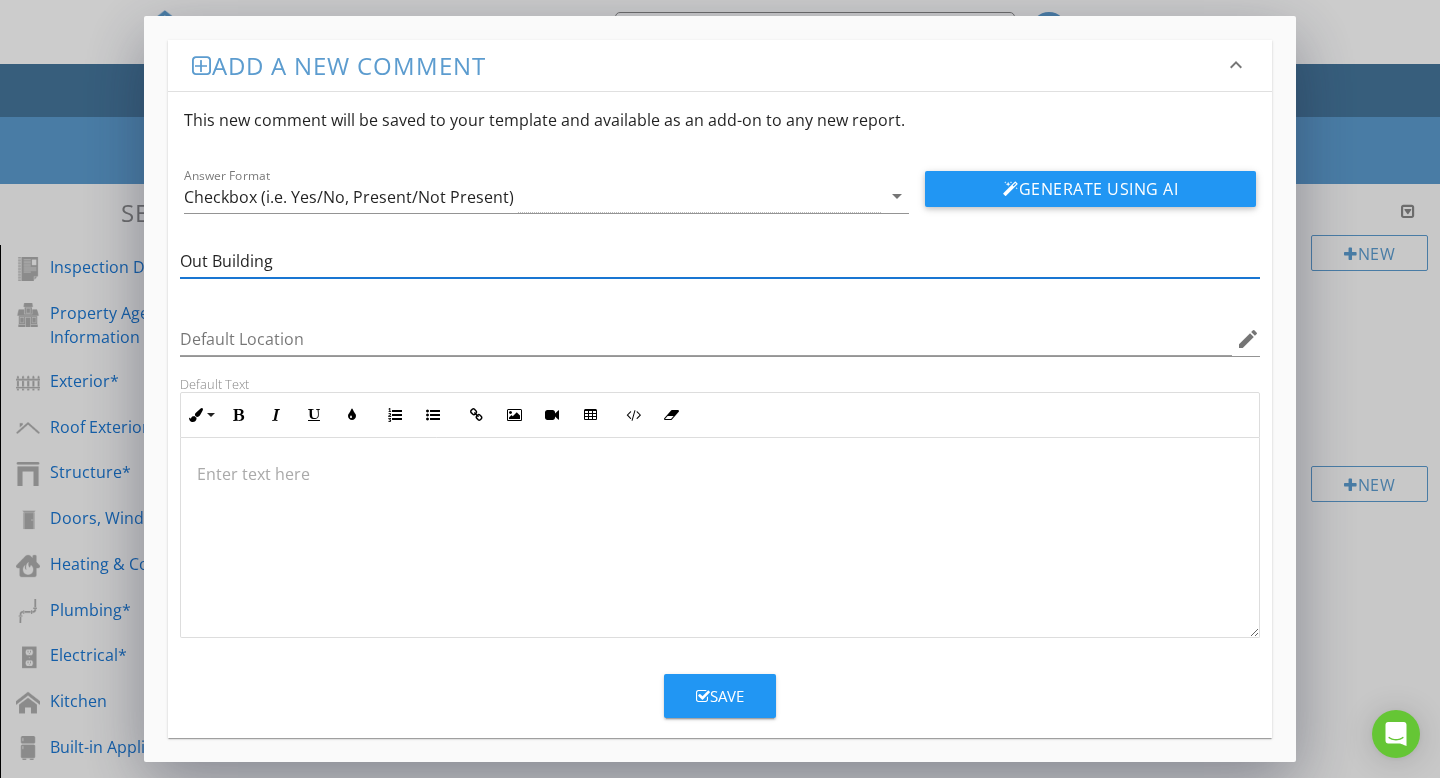 type on "Out Building" 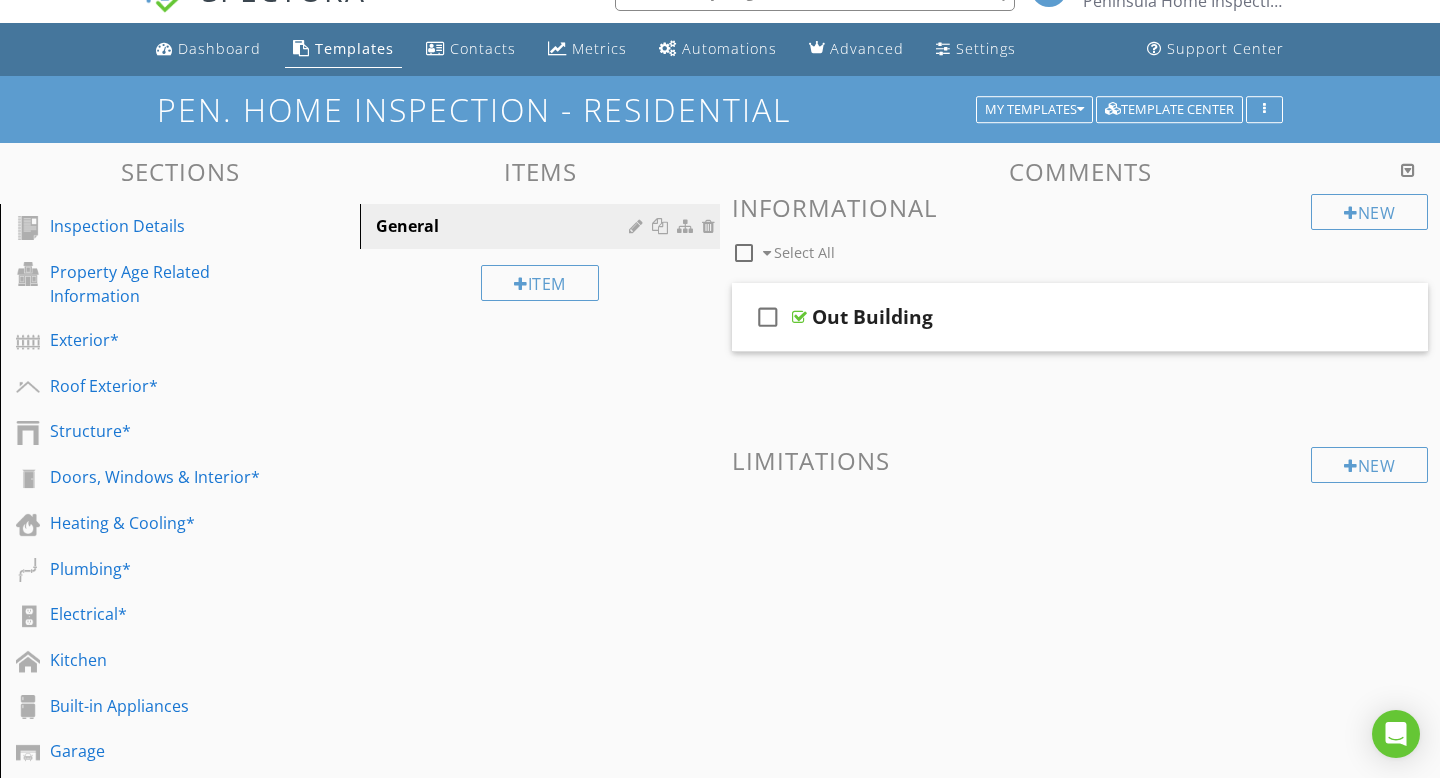 scroll, scrollTop: 35, scrollLeft: 0, axis: vertical 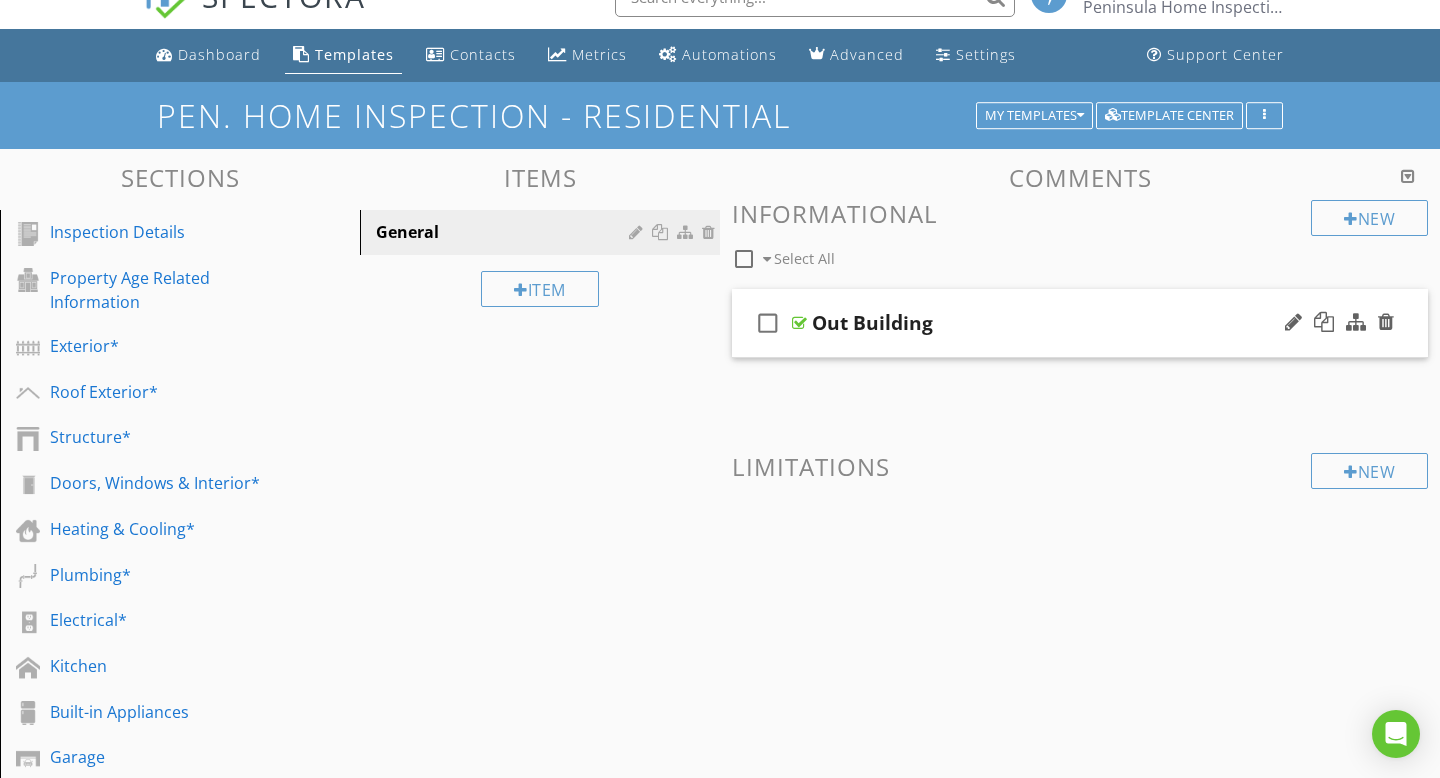 click at bounding box center (799, 323) 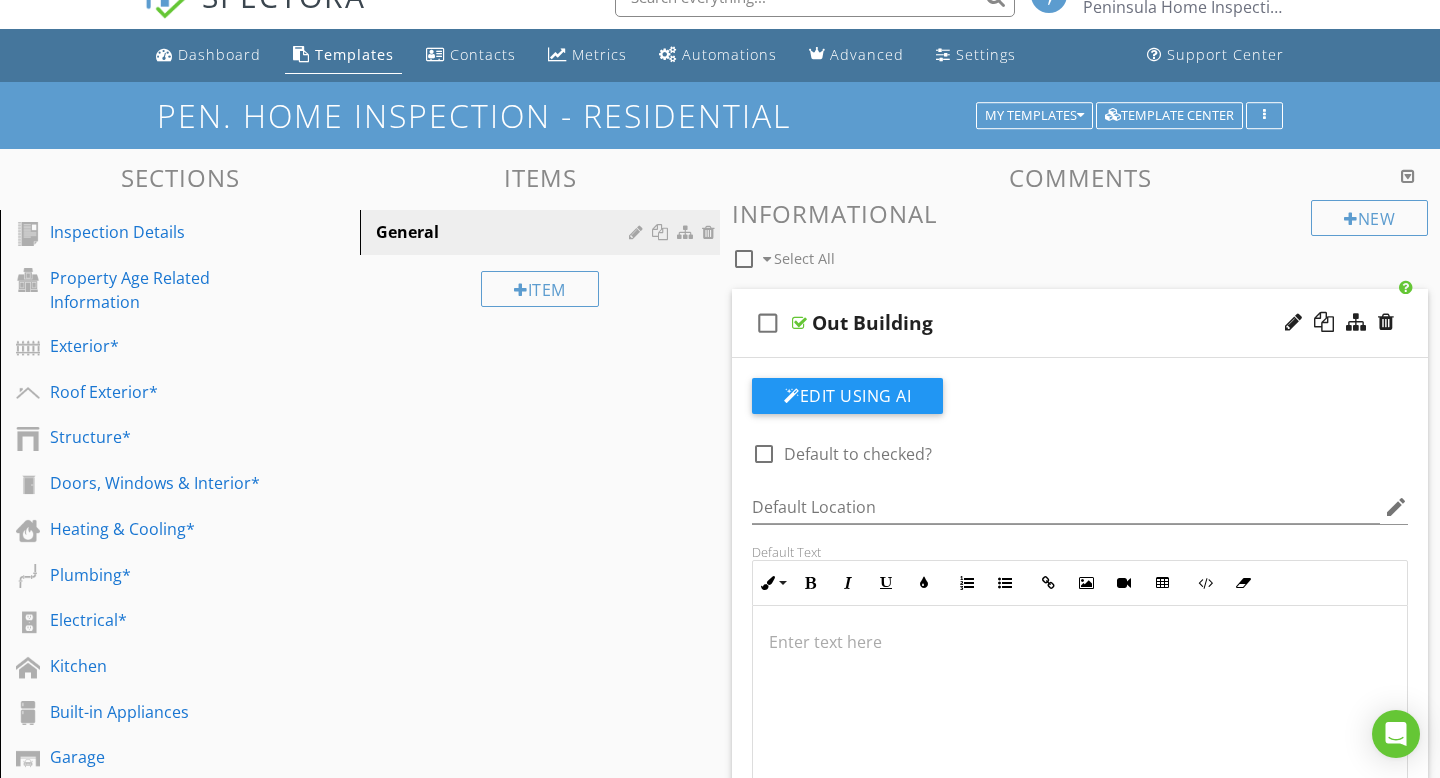 click at bounding box center (799, 323) 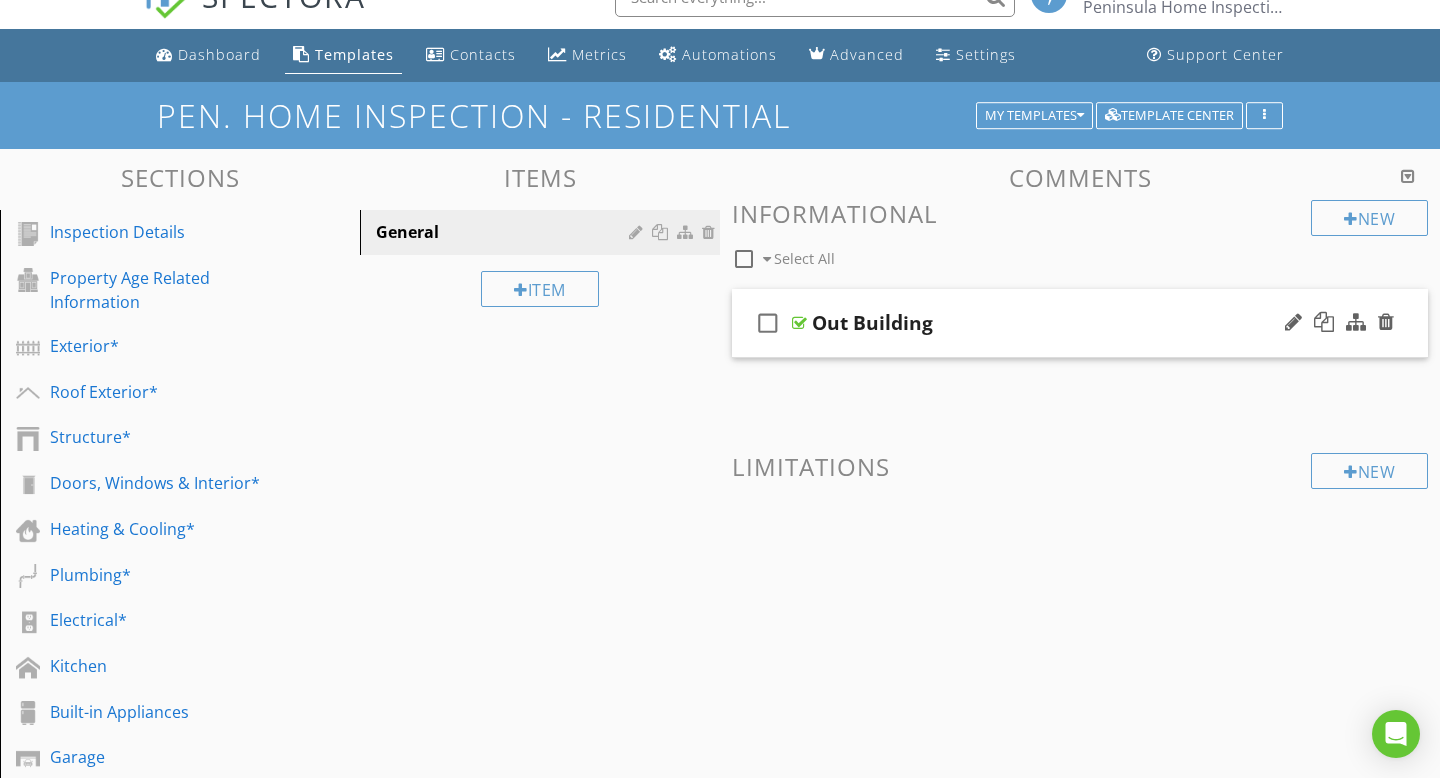click at bounding box center [799, 323] 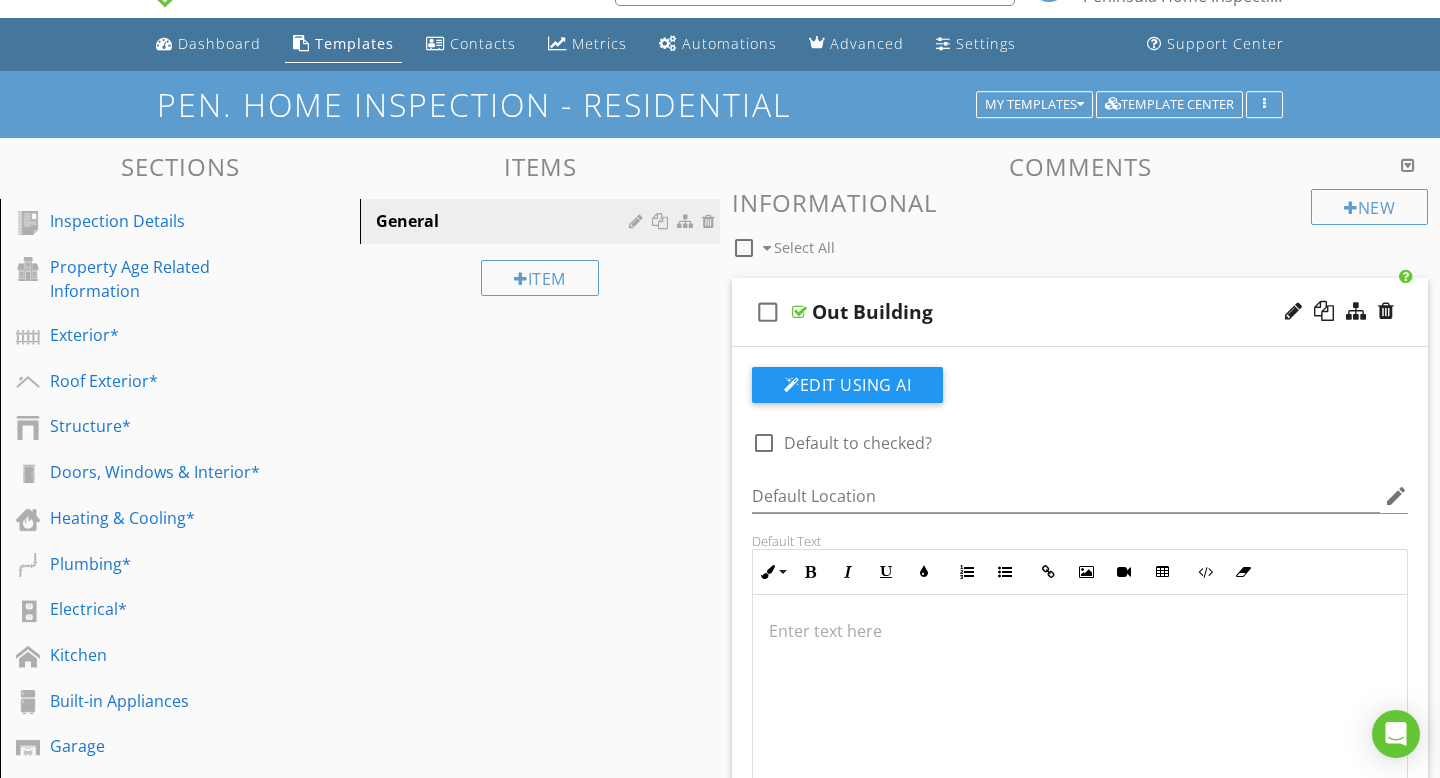scroll, scrollTop: 47, scrollLeft: 0, axis: vertical 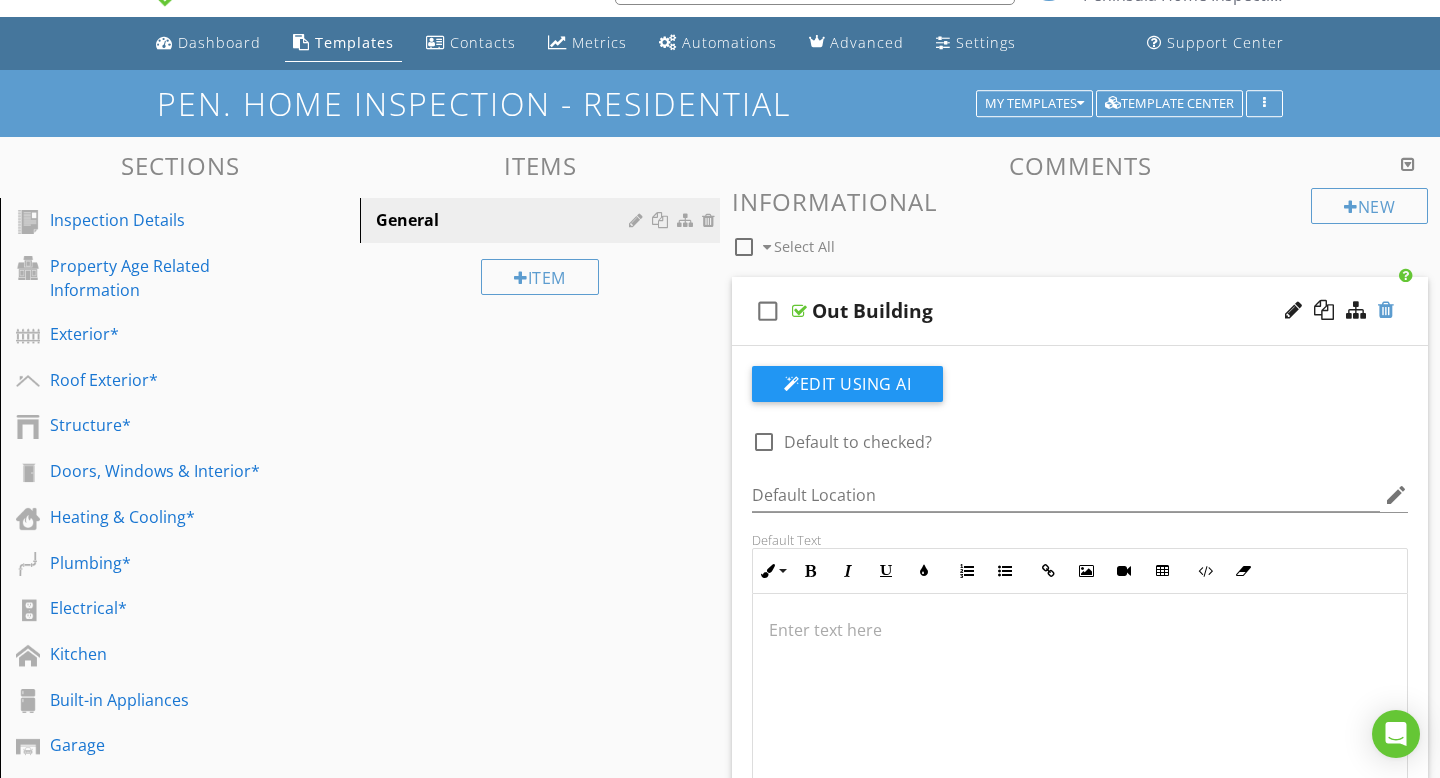click at bounding box center (1386, 310) 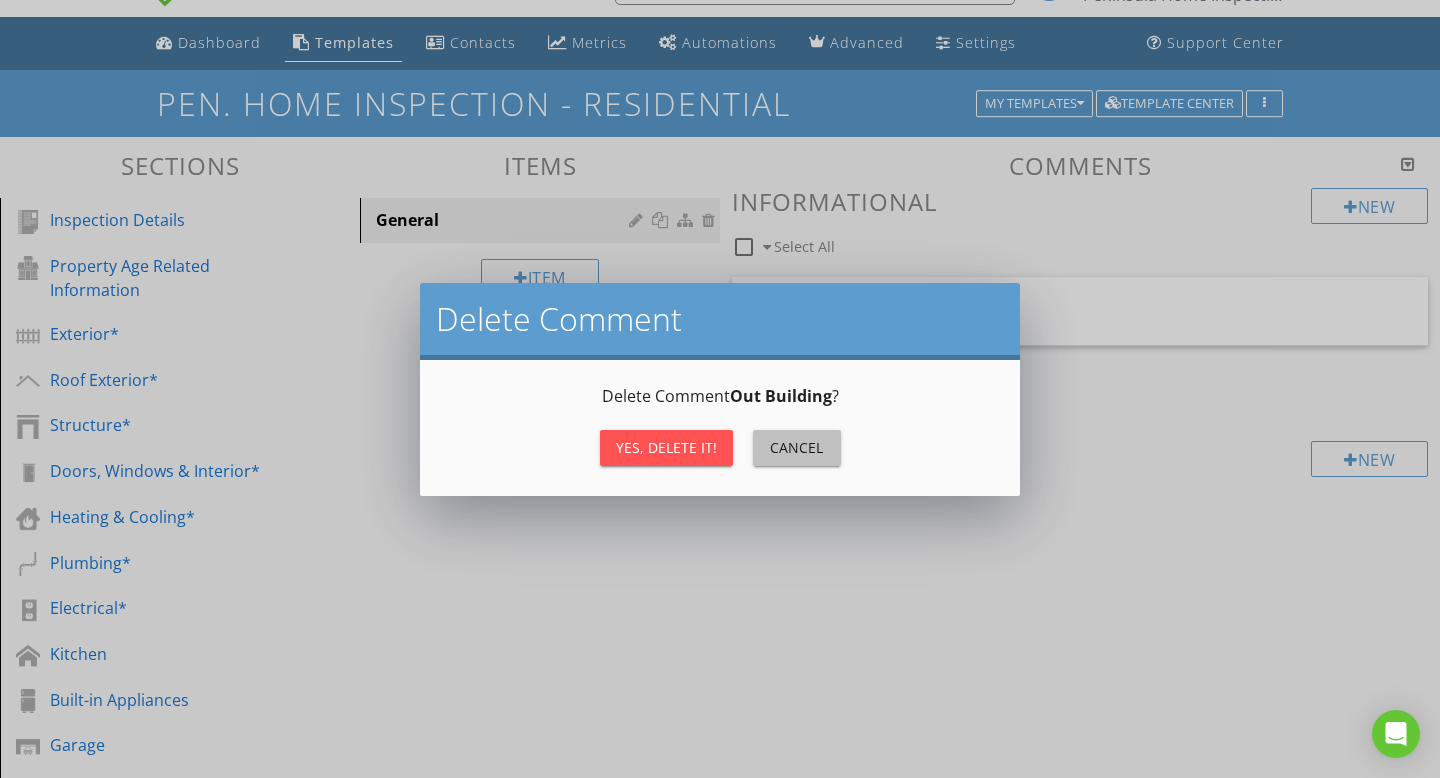 click on "Cancel" at bounding box center (797, 447) 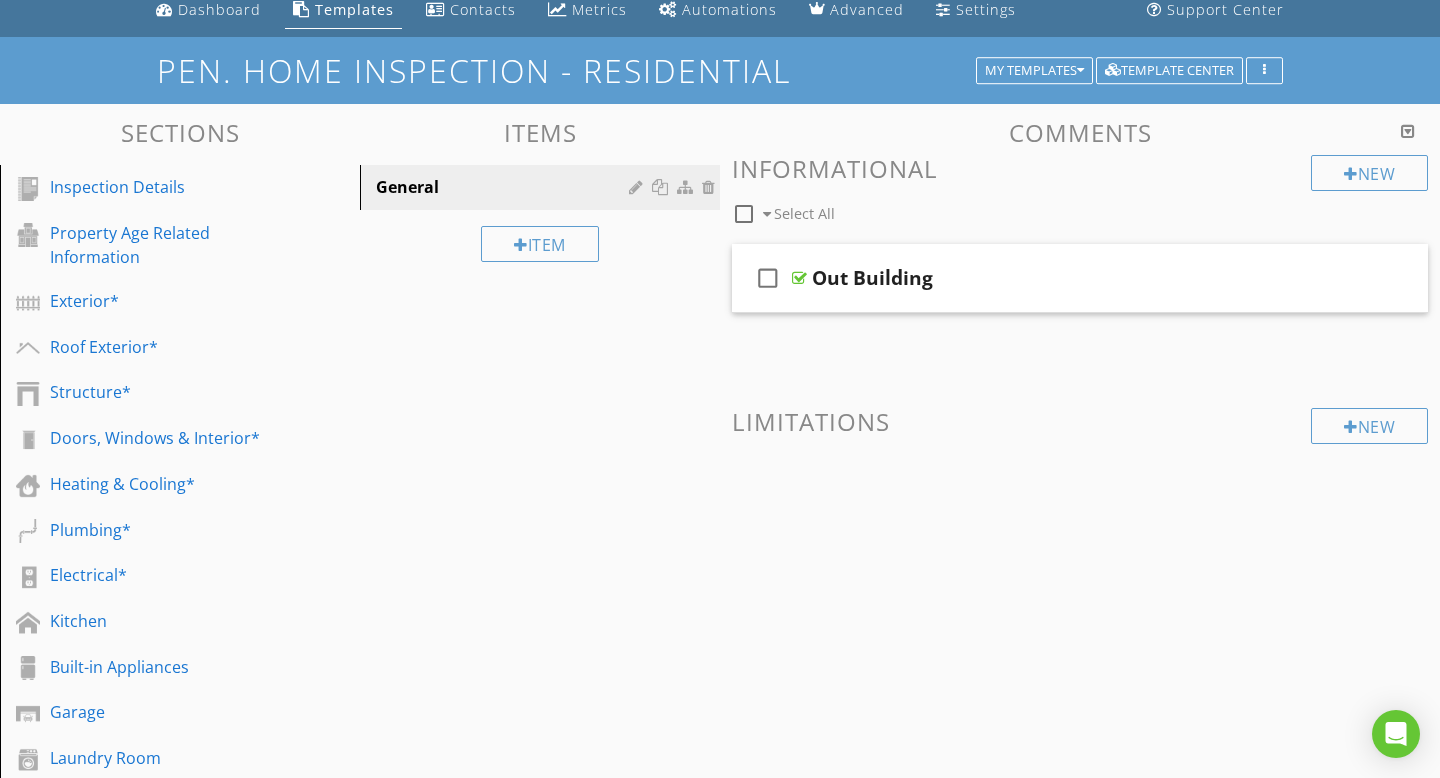 scroll, scrollTop: 74, scrollLeft: 0, axis: vertical 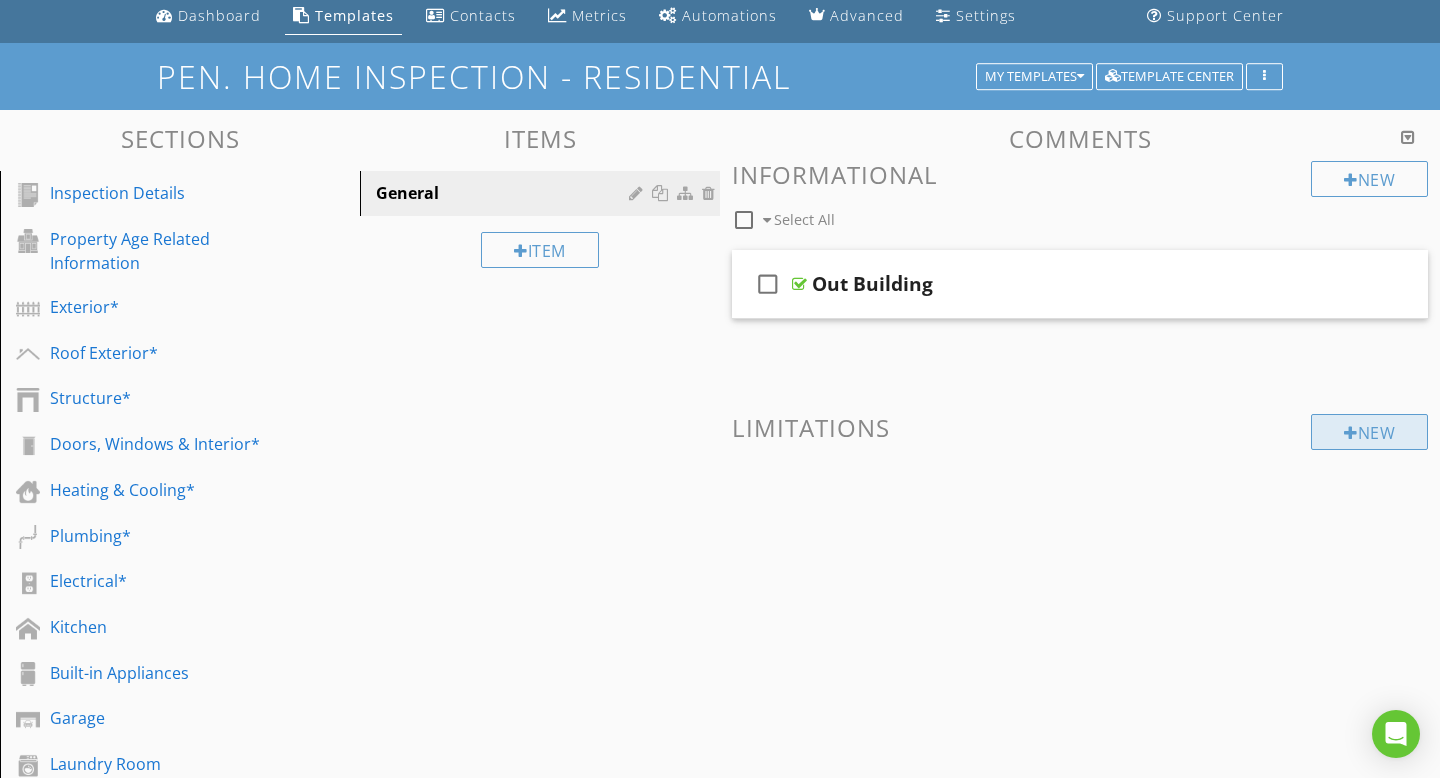 click at bounding box center [1351, 433] 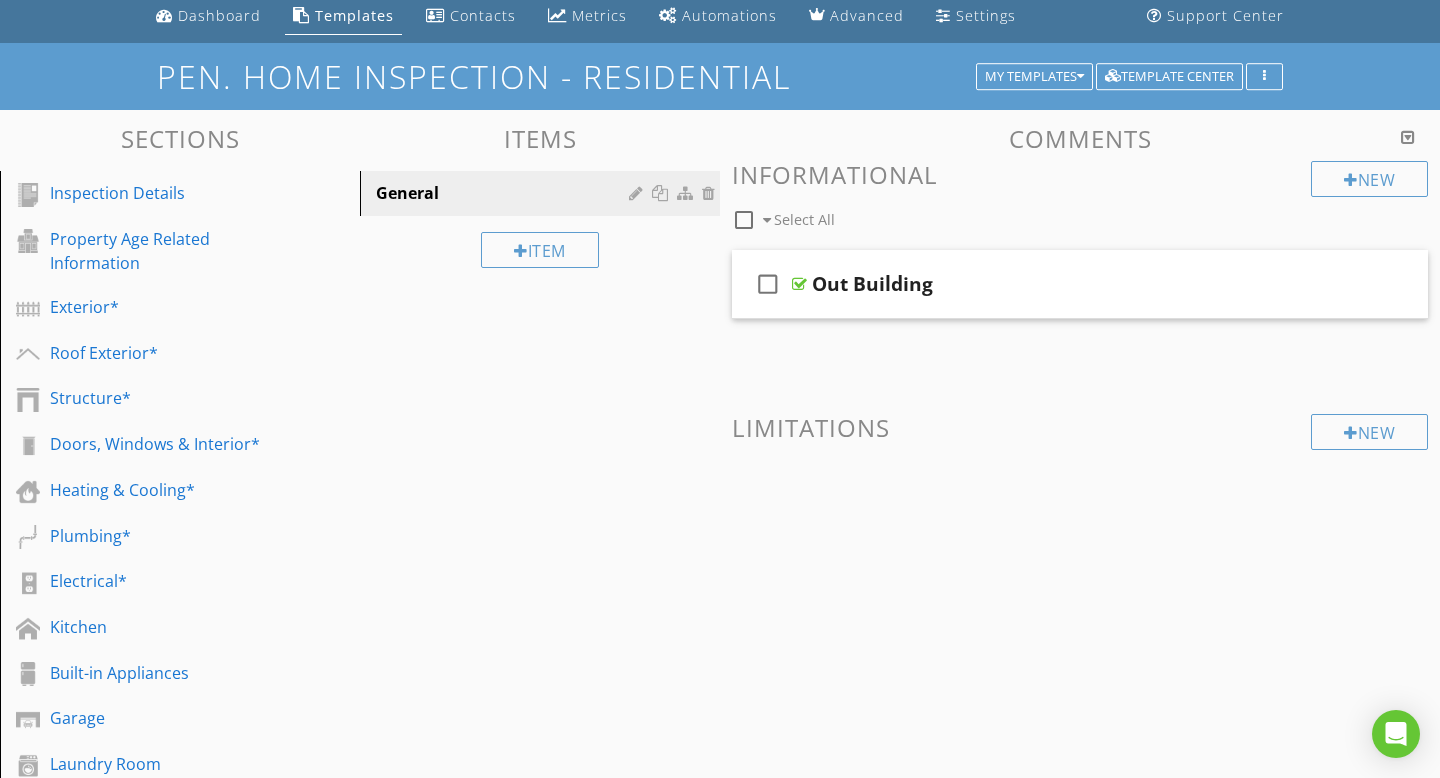 click at bounding box center [720, 389] 